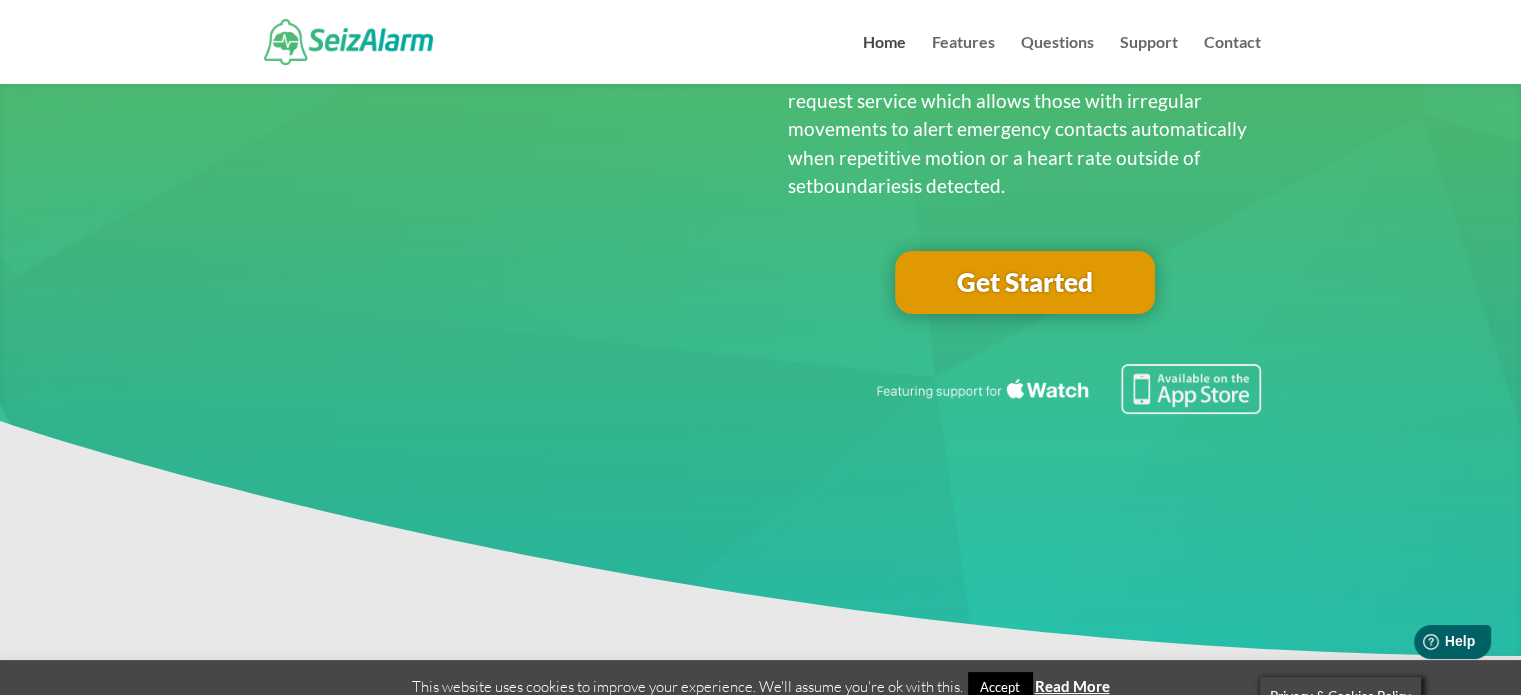 scroll, scrollTop: 212, scrollLeft: 0, axis: vertical 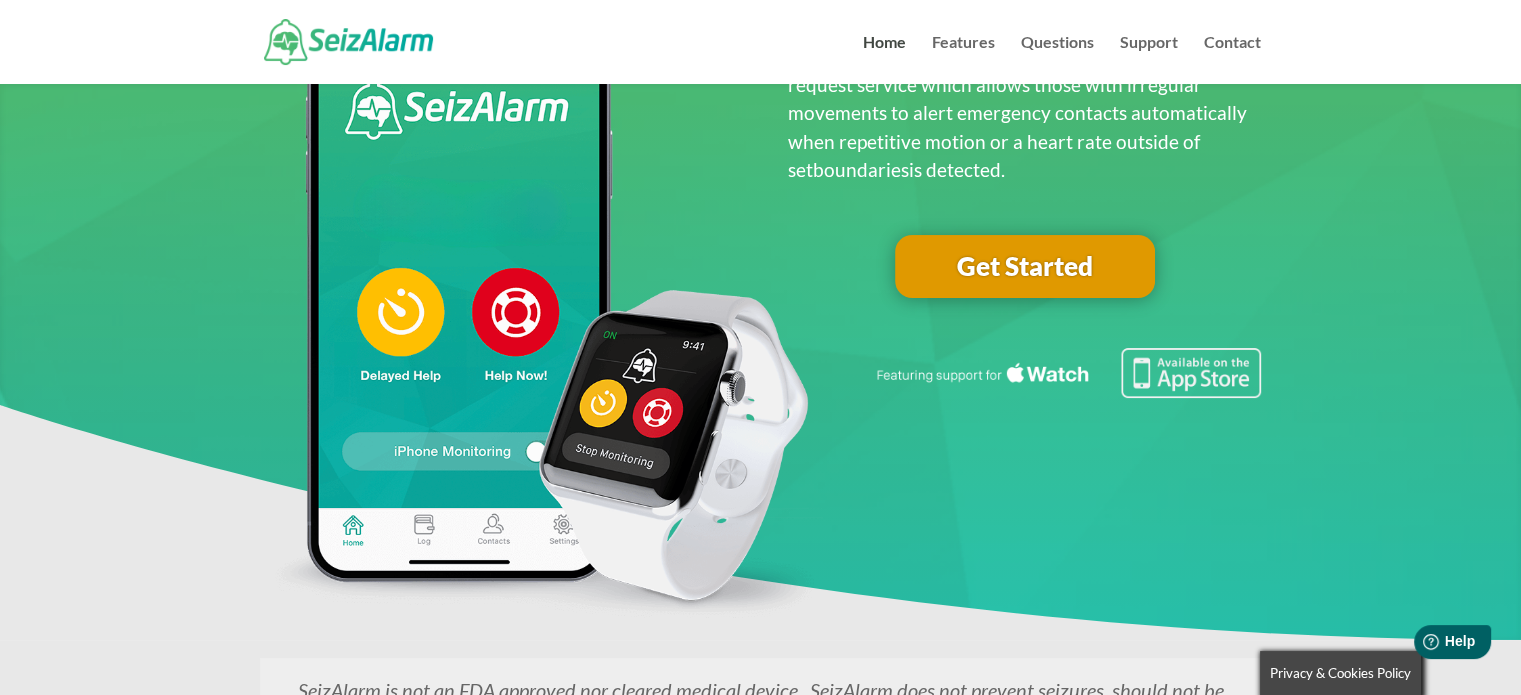 click on "Get Started" at bounding box center (1025, 267) 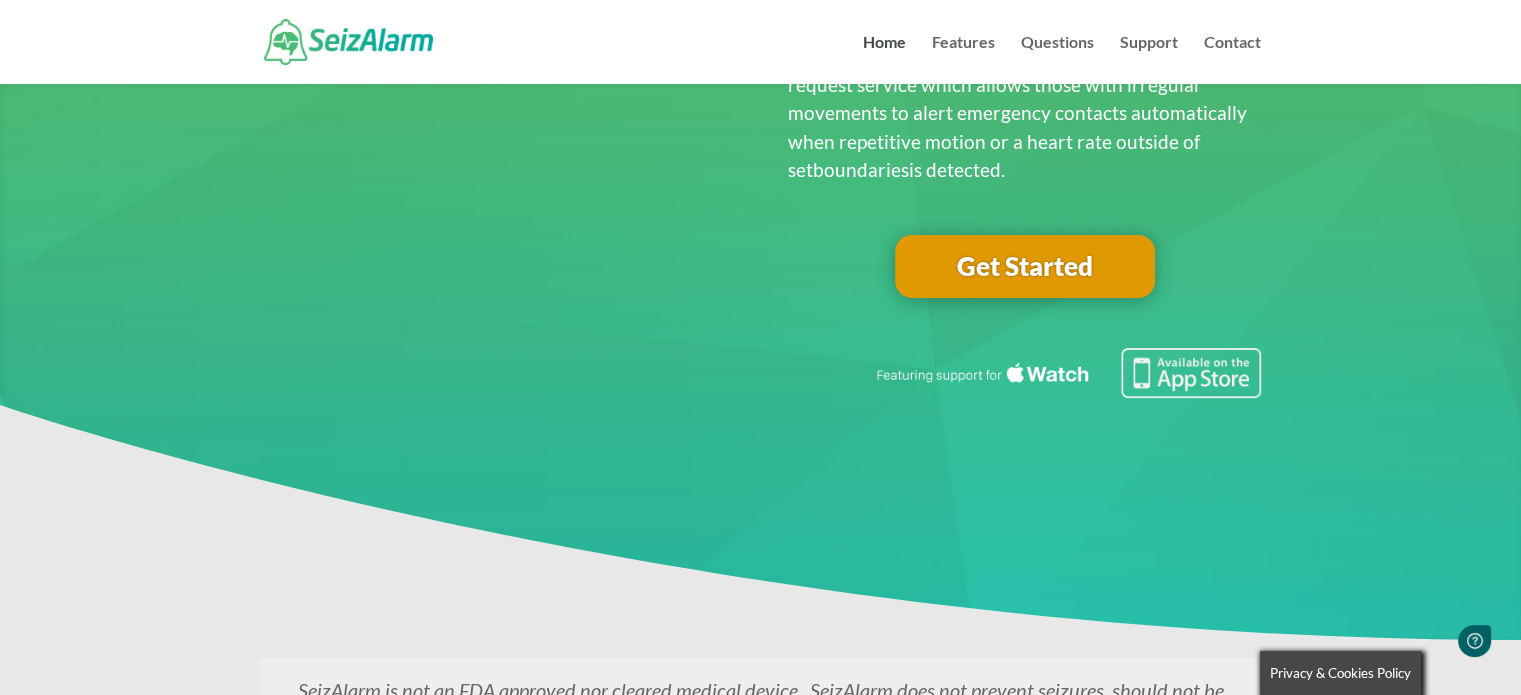 scroll, scrollTop: 0, scrollLeft: 0, axis: both 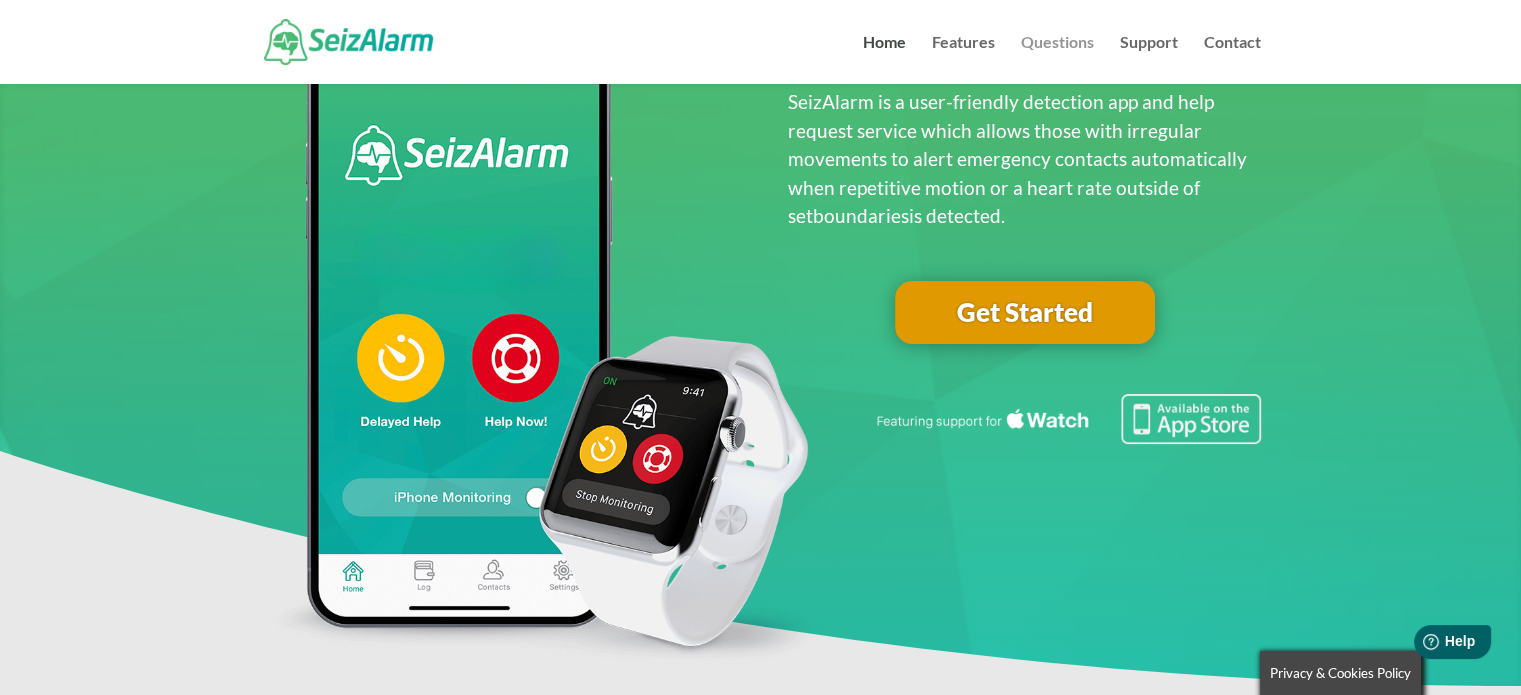 click on "Questions" at bounding box center (1057, 59) 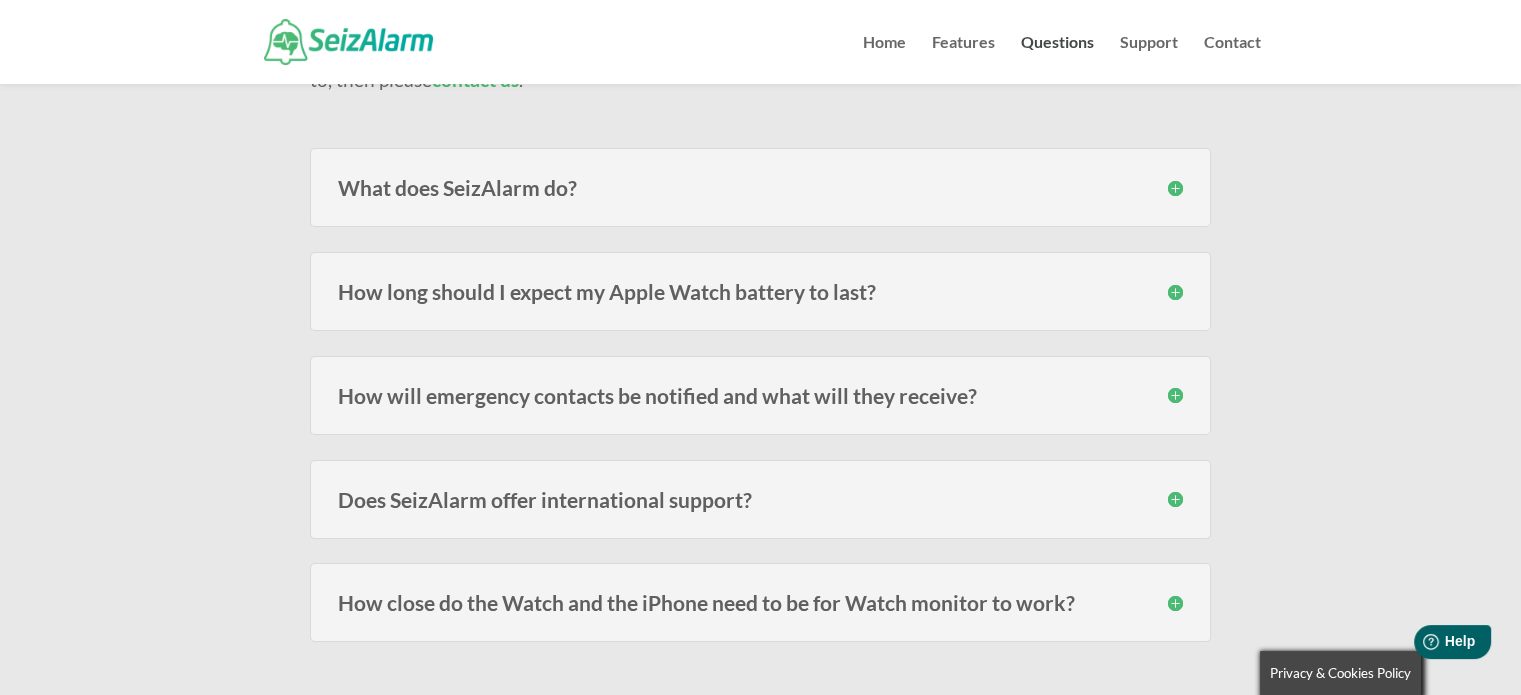 scroll, scrollTop: 248, scrollLeft: 0, axis: vertical 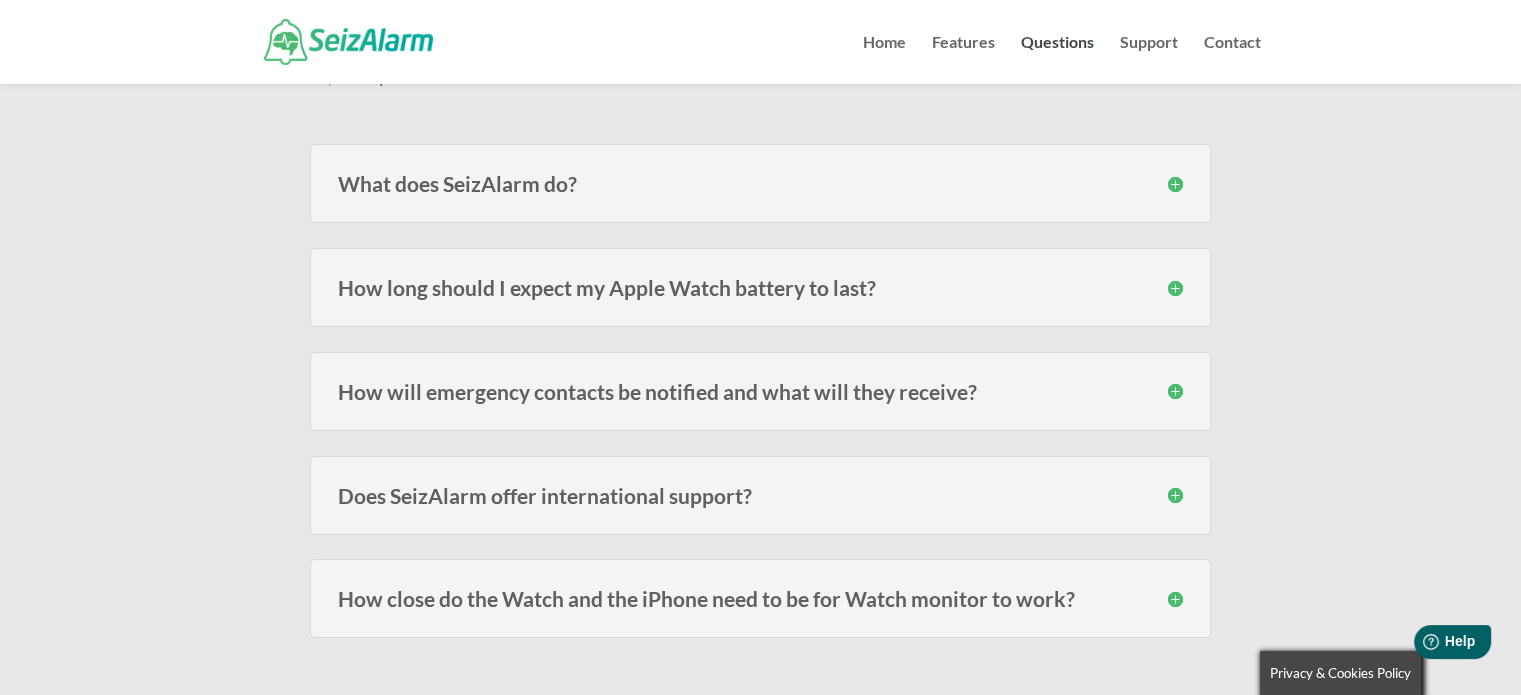 click on "SeizAlarm detects irregular/abnormal movement and can automatically notify emergency contacts. Detection is done using either the sensors on the iPhone or the Apple Watch. Using the sensors on the Watch is more accurate and using the Watch also allows you the option of heart rate based detection which isn’t available with the iPhone alone. We make no claims regarding the accuracy of detection, but we do offer sensitivity controls within the app so that you are able to customize it for yourself. SeizAlarm does not convert your iPhone or Apple Watch into a medical device and is not intended to be used in the diagnosis, monitoring, prevention, or treatment of disease." at bounding box center [760, 183] 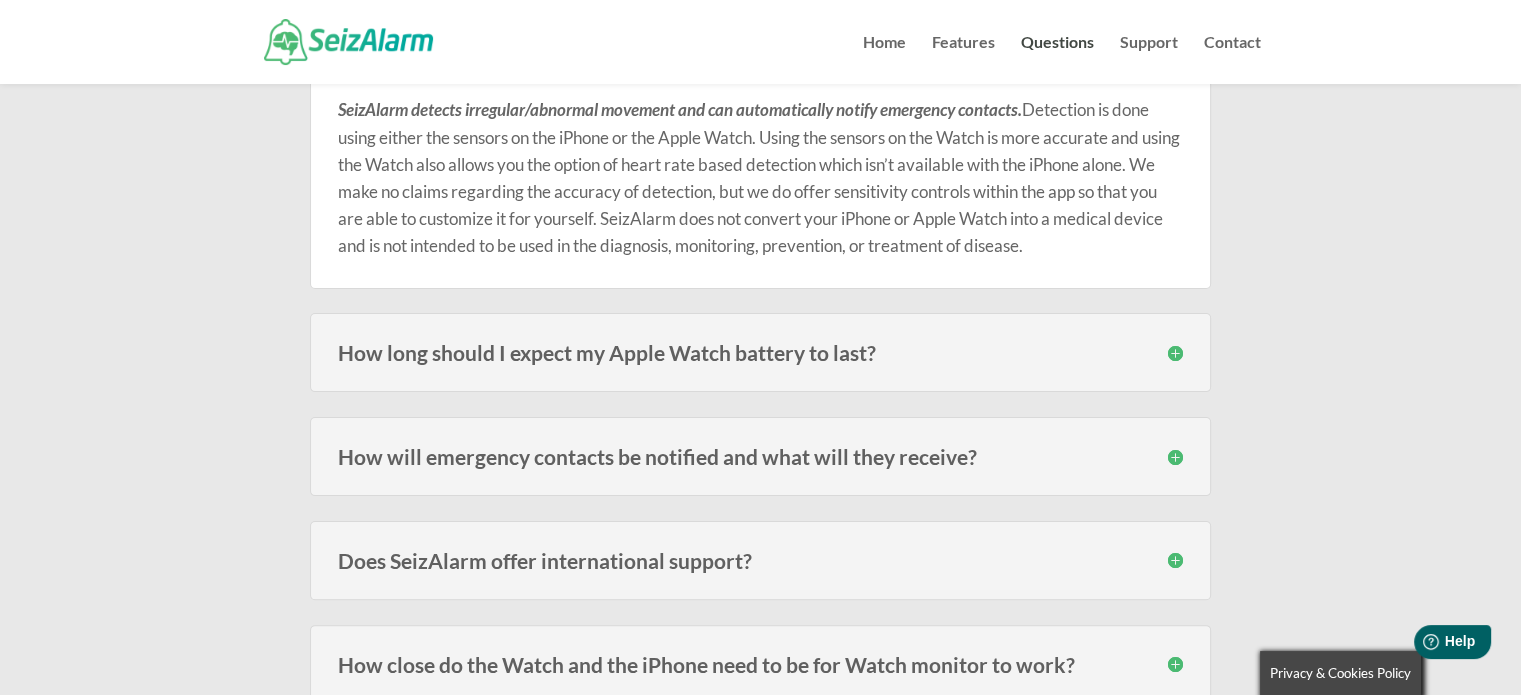 scroll, scrollTop: 375, scrollLeft: 0, axis: vertical 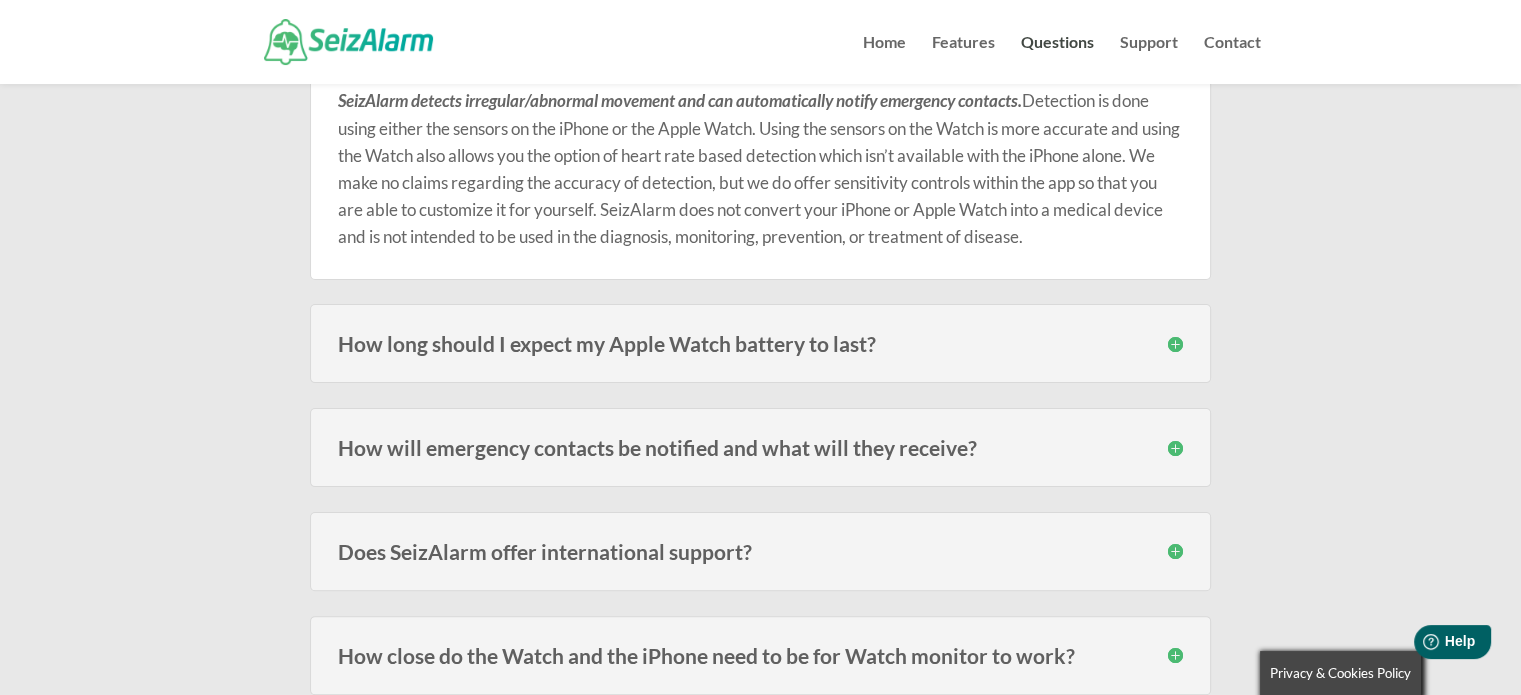 click on "How will emergency contacts be notified and what will they receive?" at bounding box center (760, 447) 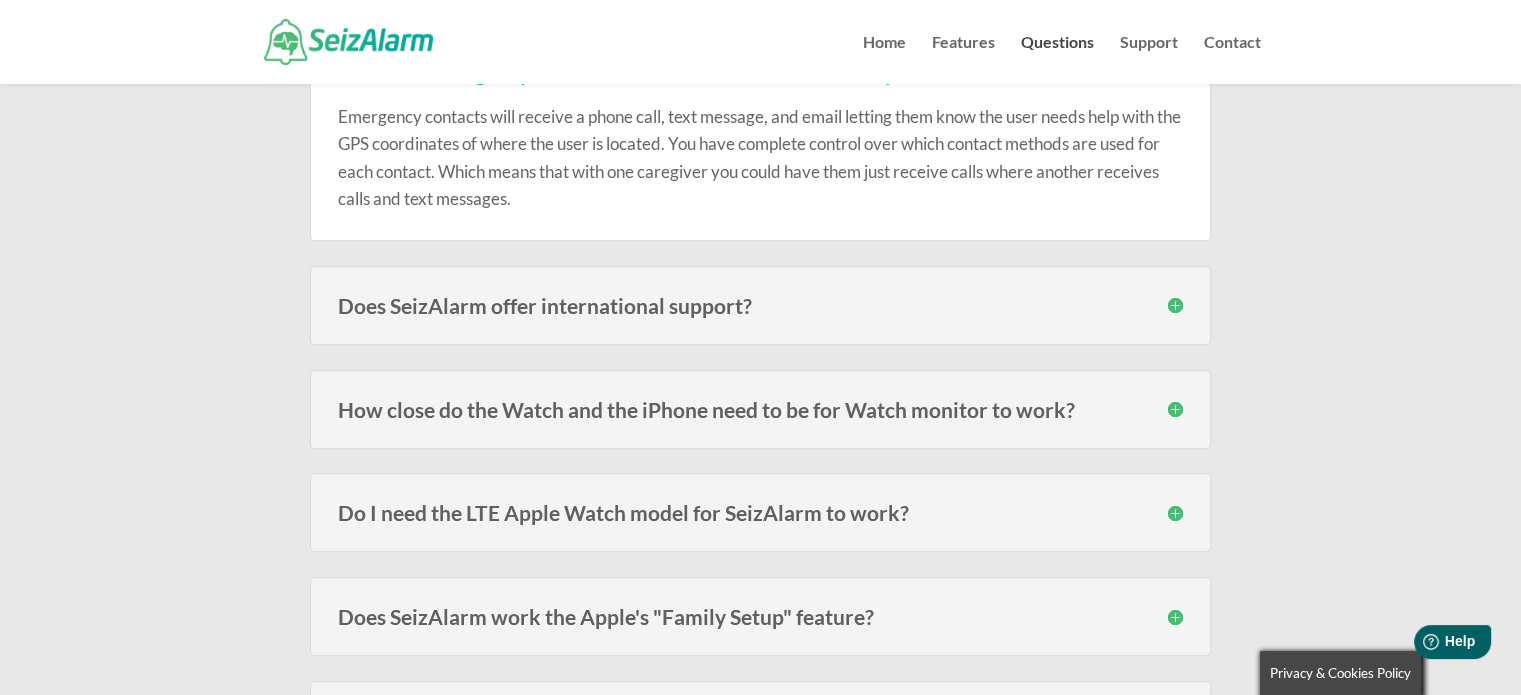scroll, scrollTop: 751, scrollLeft: 0, axis: vertical 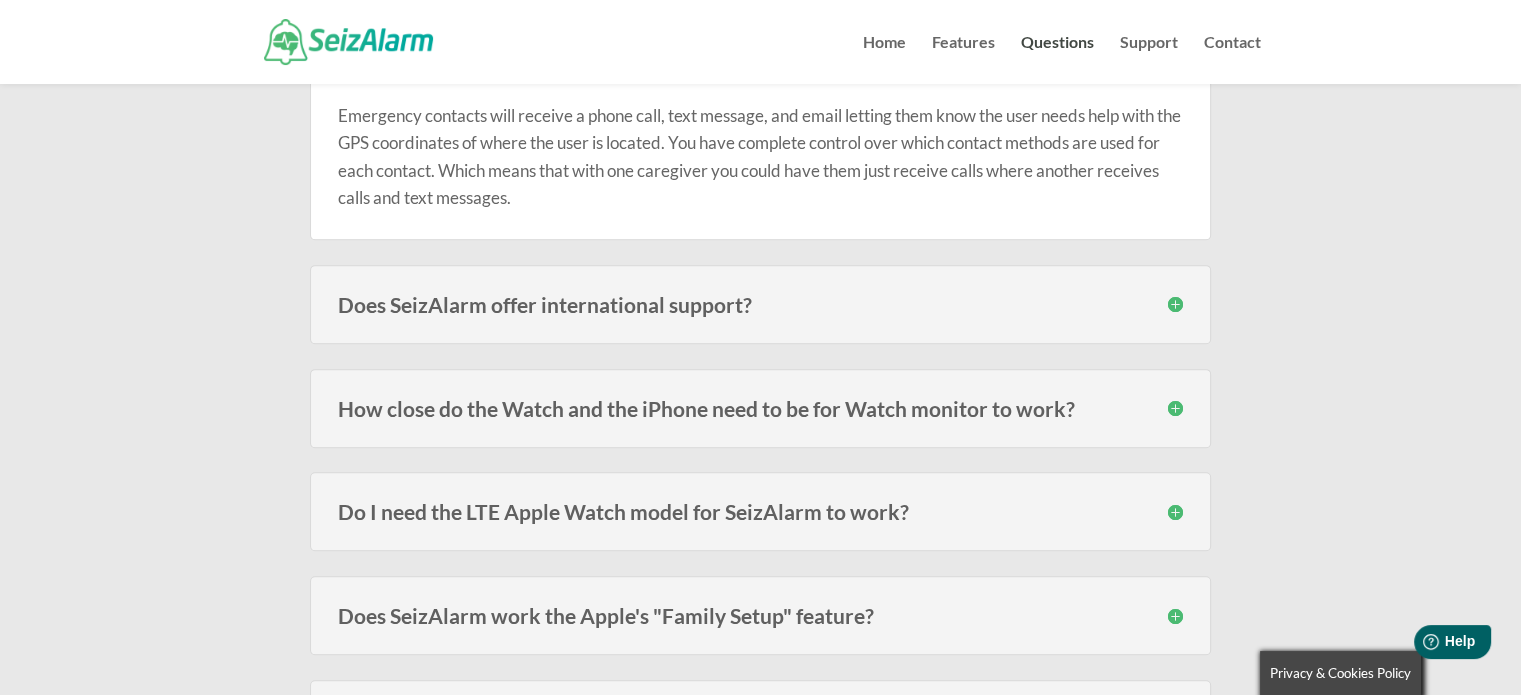click on "How close do the Watch and the iPhone need to be for Watch monitor to work?" at bounding box center [760, 408] 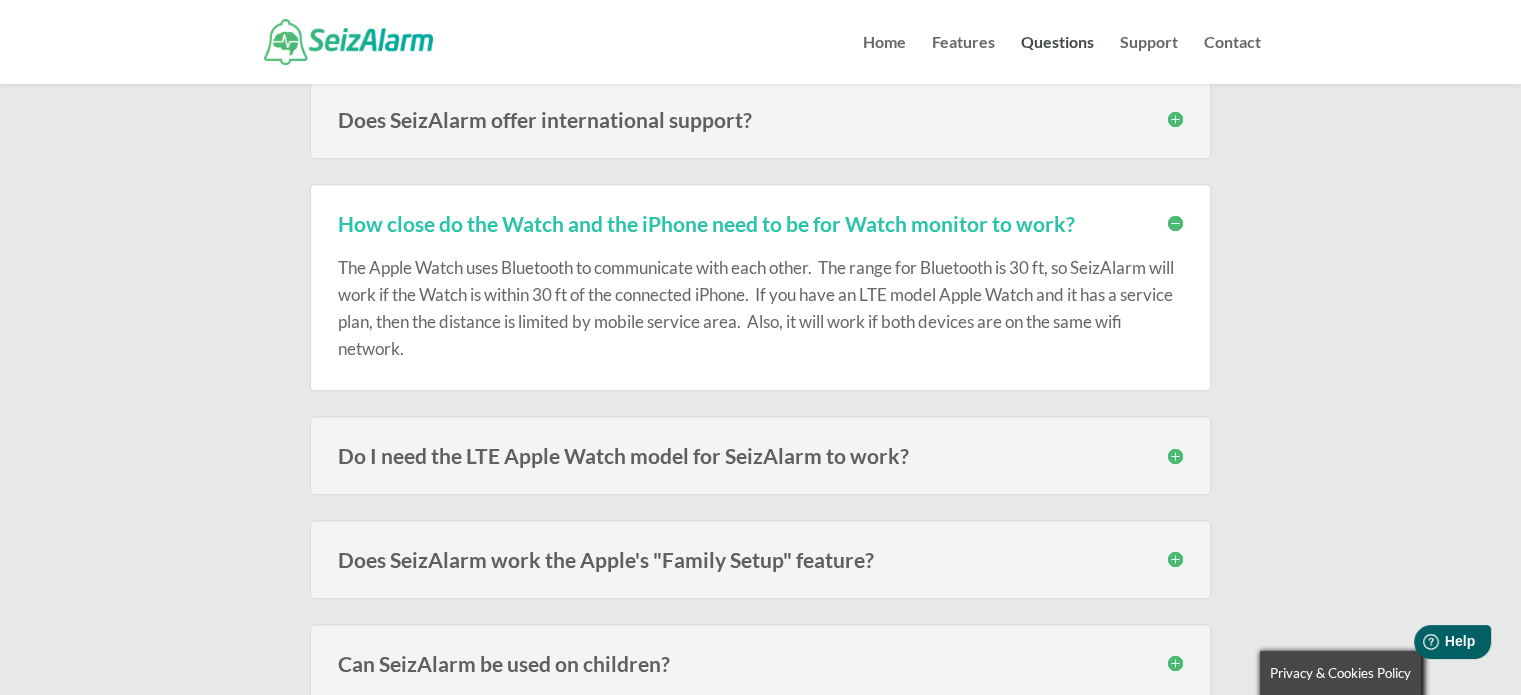 scroll, scrollTop: 943, scrollLeft: 0, axis: vertical 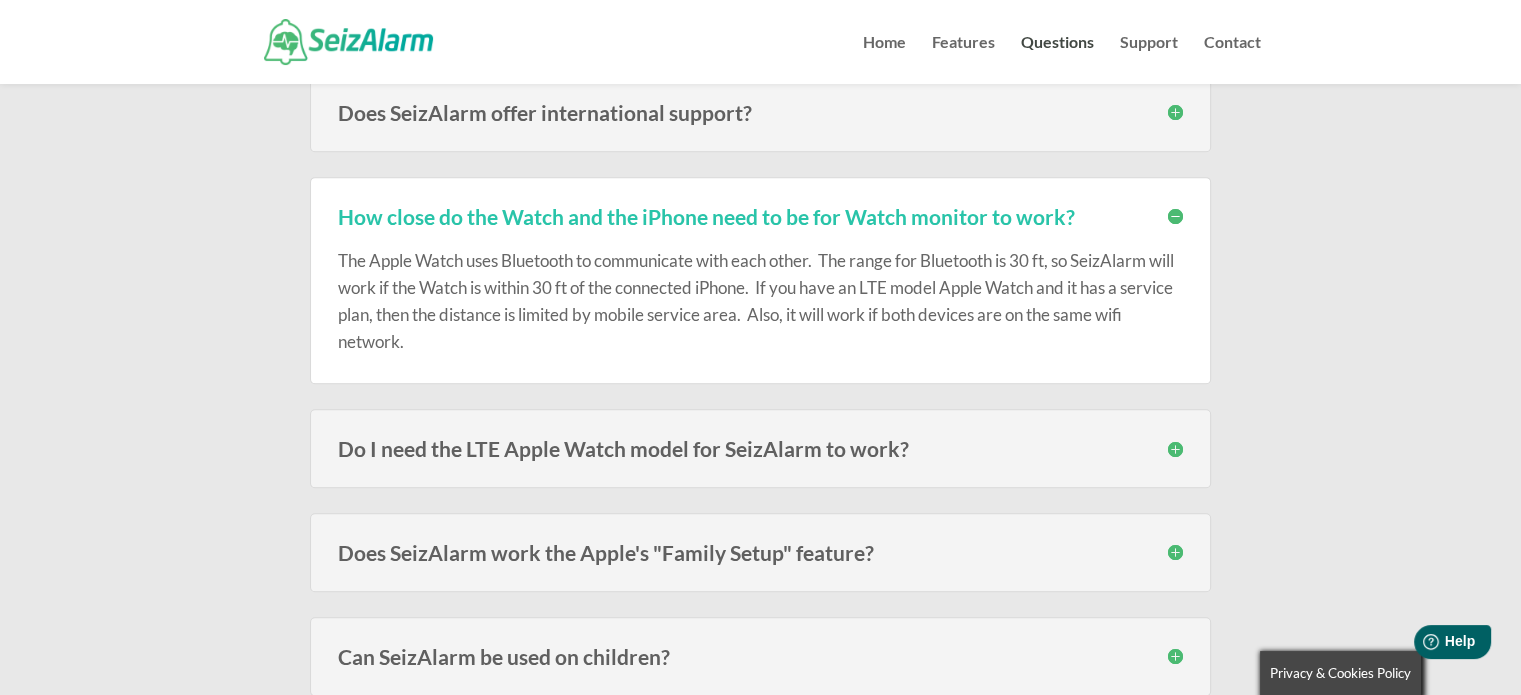 click on "Do I need the LTE Apple Watch model for SeizAlarm to work?" at bounding box center (760, 448) 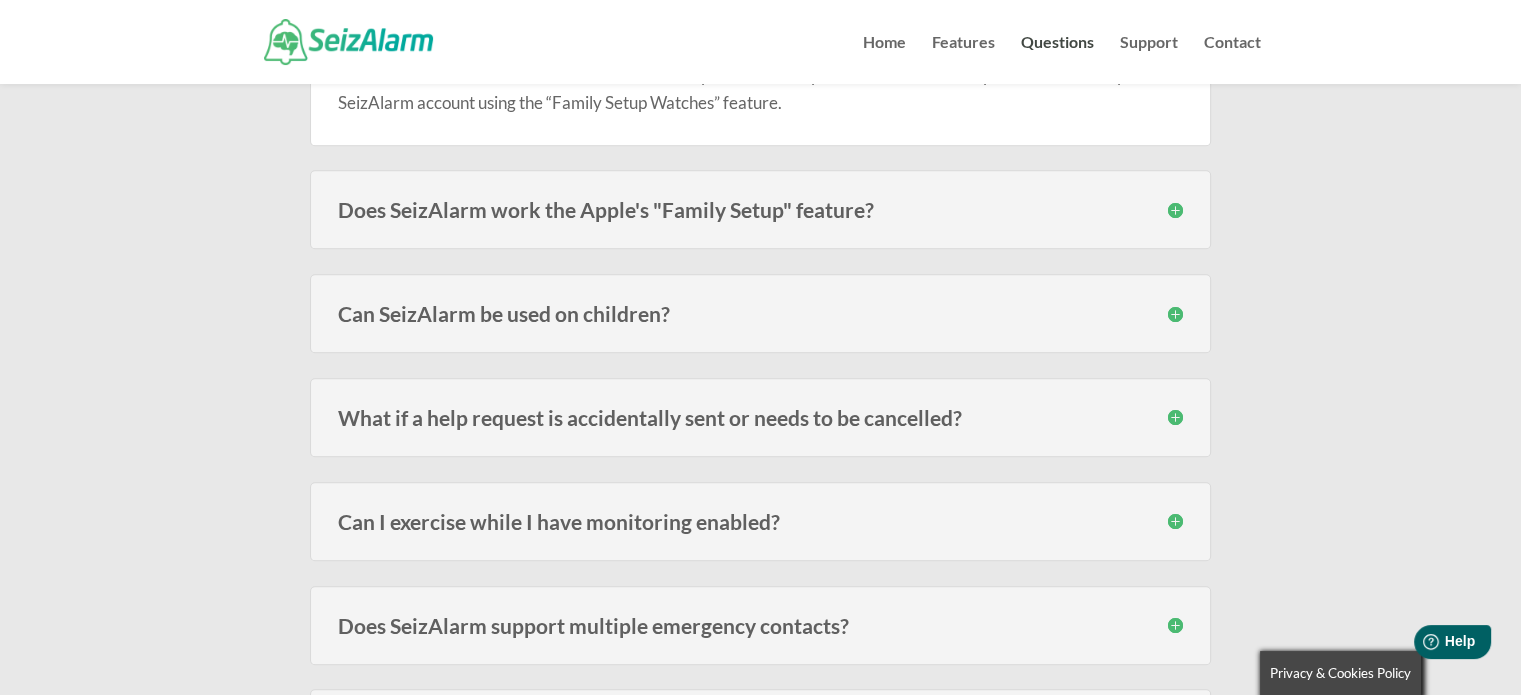 scroll, scrollTop: 1388, scrollLeft: 0, axis: vertical 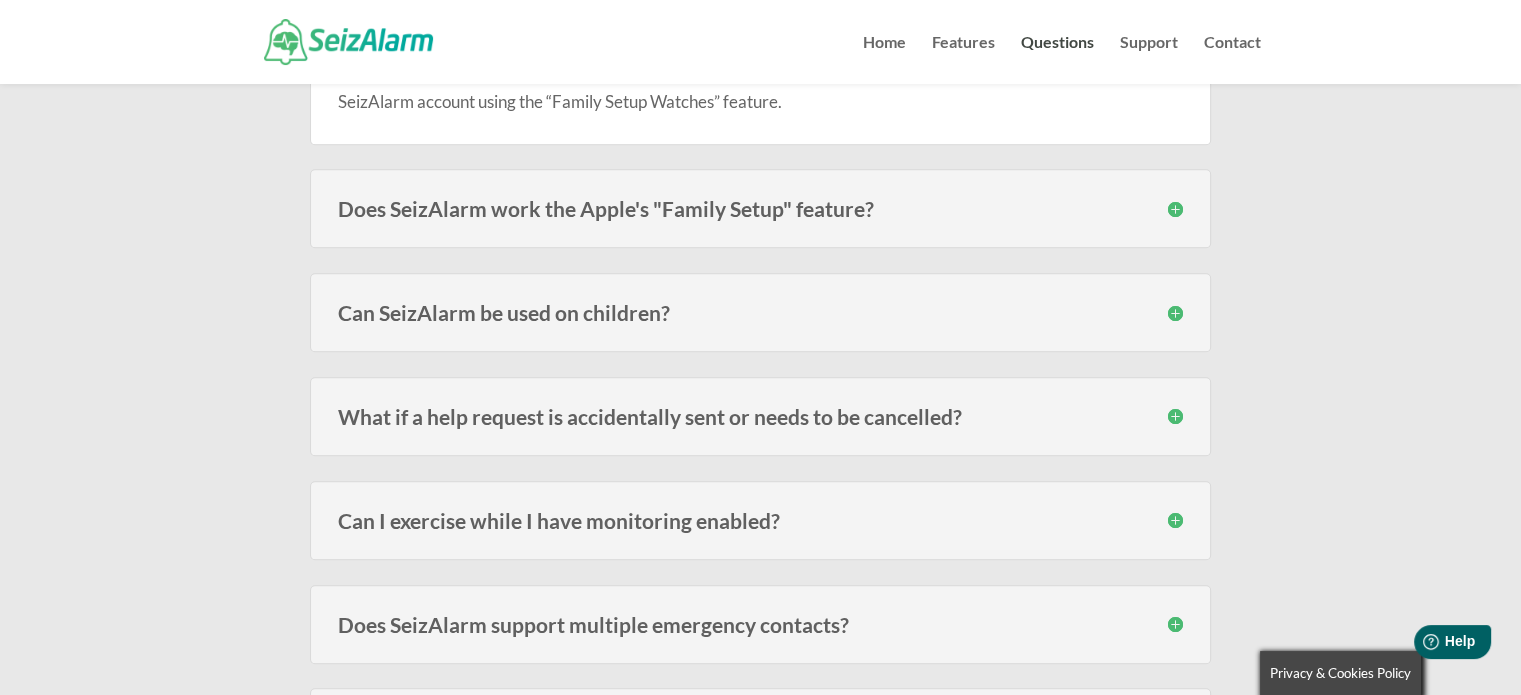 click on "Can I exercise while I have monitoring enabled?" at bounding box center (760, 520) 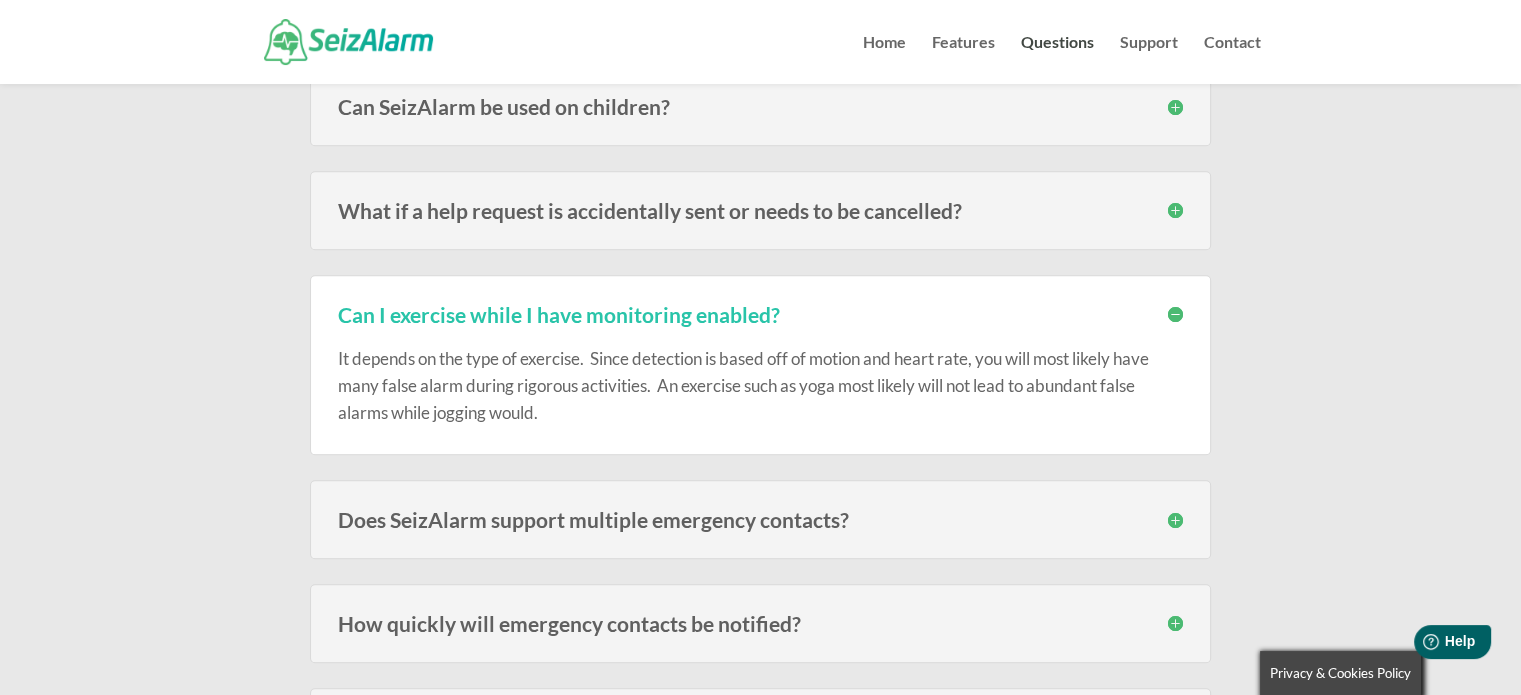 scroll, scrollTop: 1596, scrollLeft: 0, axis: vertical 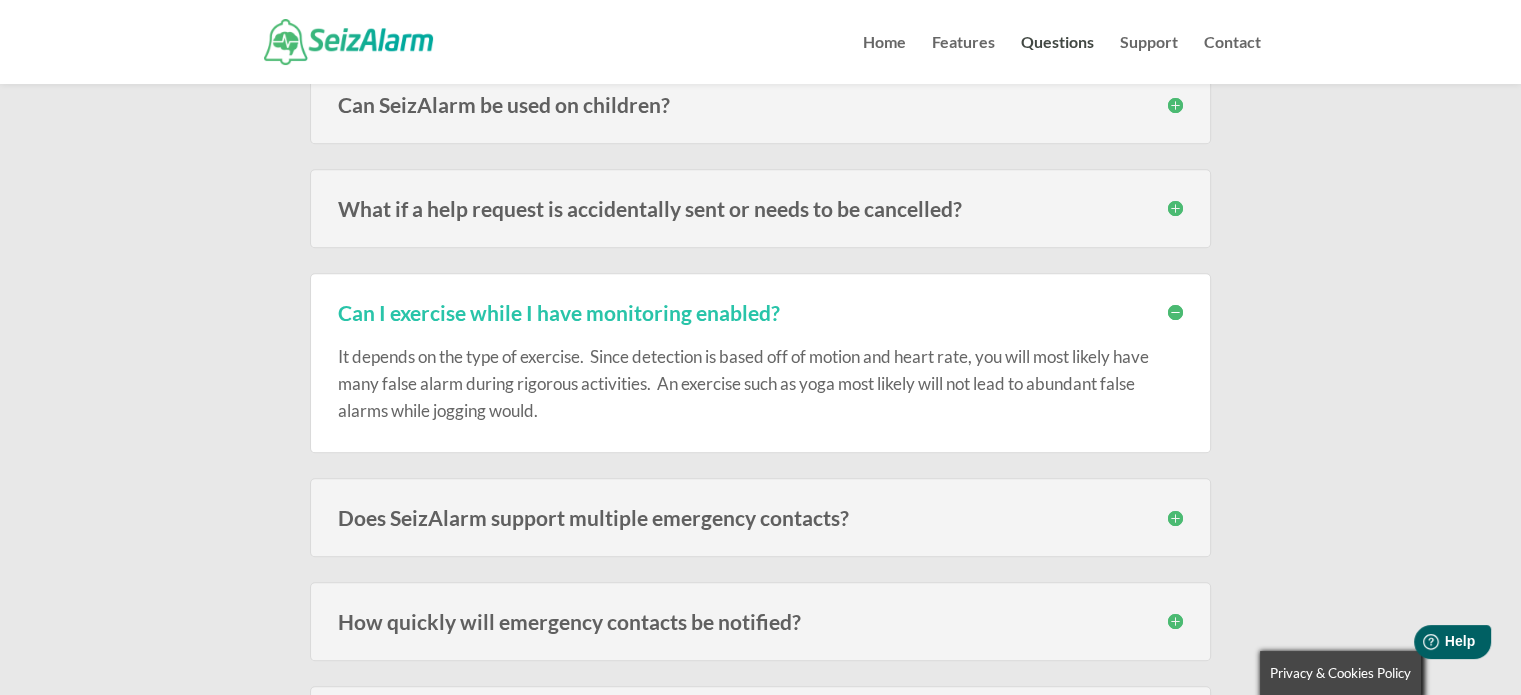 click on "Does SeizAlarm support multiple emergency contacts?" at bounding box center [760, 517] 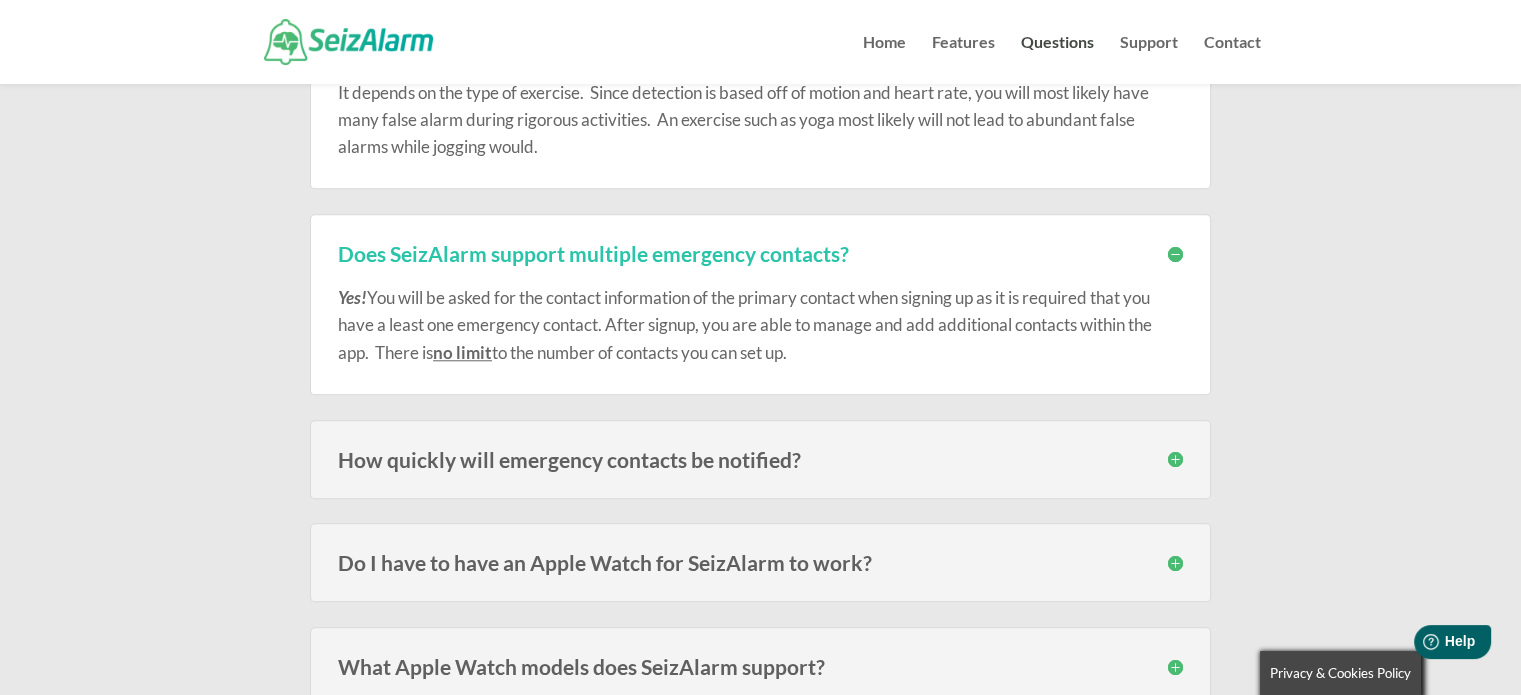 scroll, scrollTop: 1860, scrollLeft: 0, axis: vertical 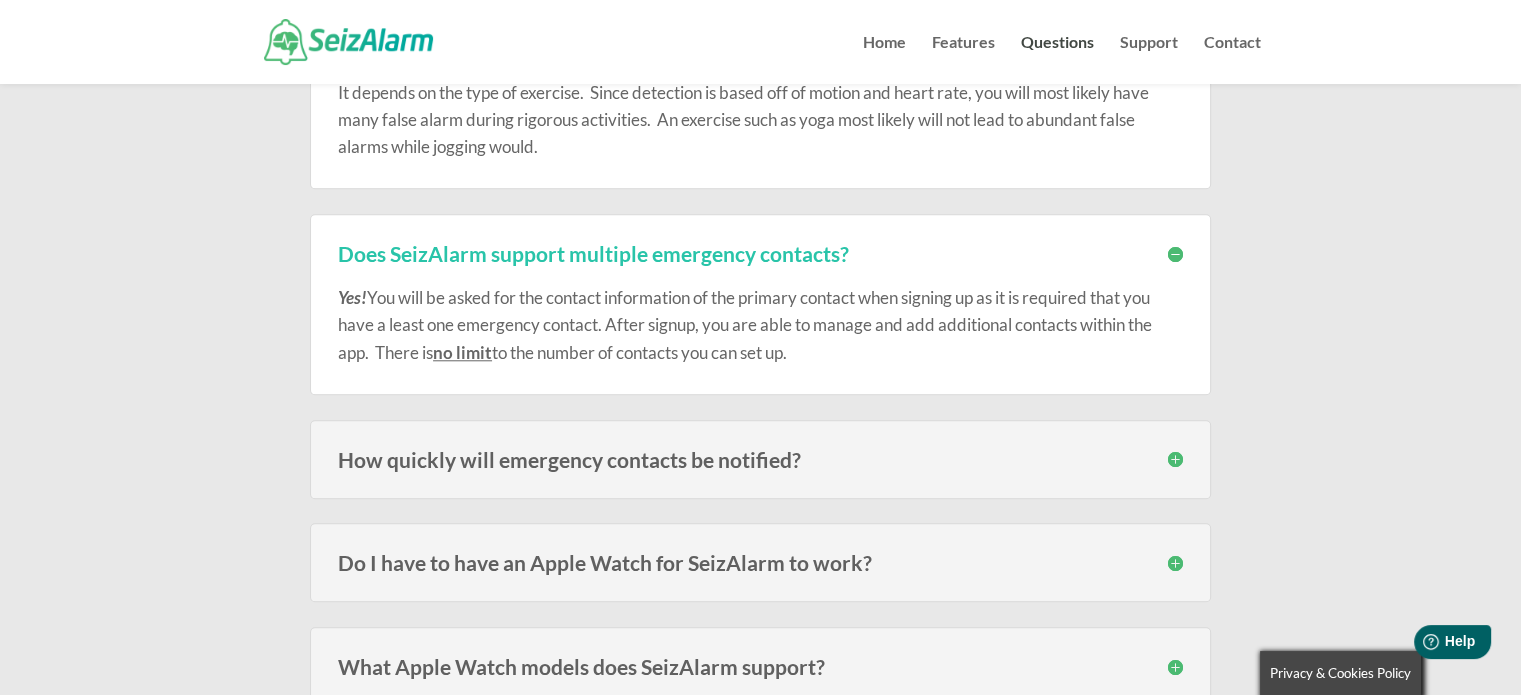 click on "How quickly will emergency contacts be notified?" at bounding box center [760, 459] 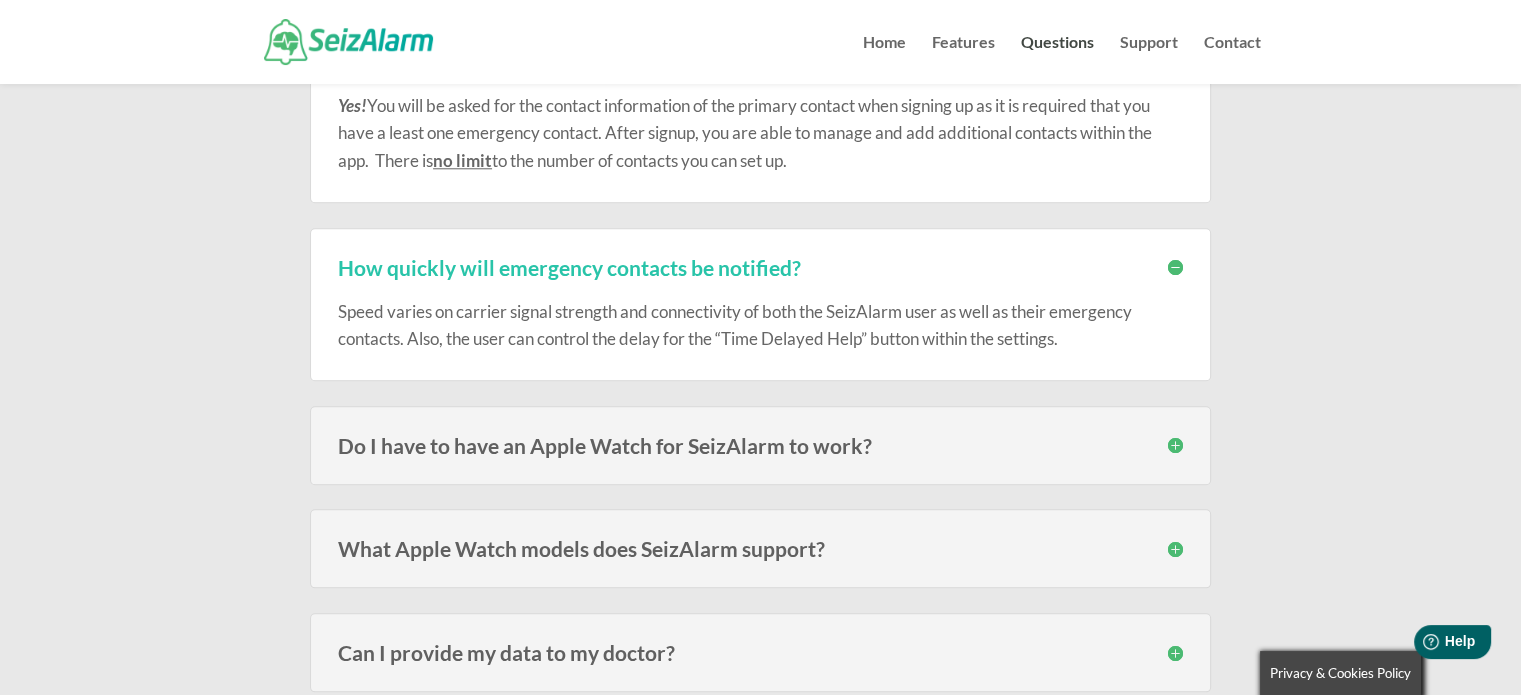 scroll, scrollTop: 2054, scrollLeft: 0, axis: vertical 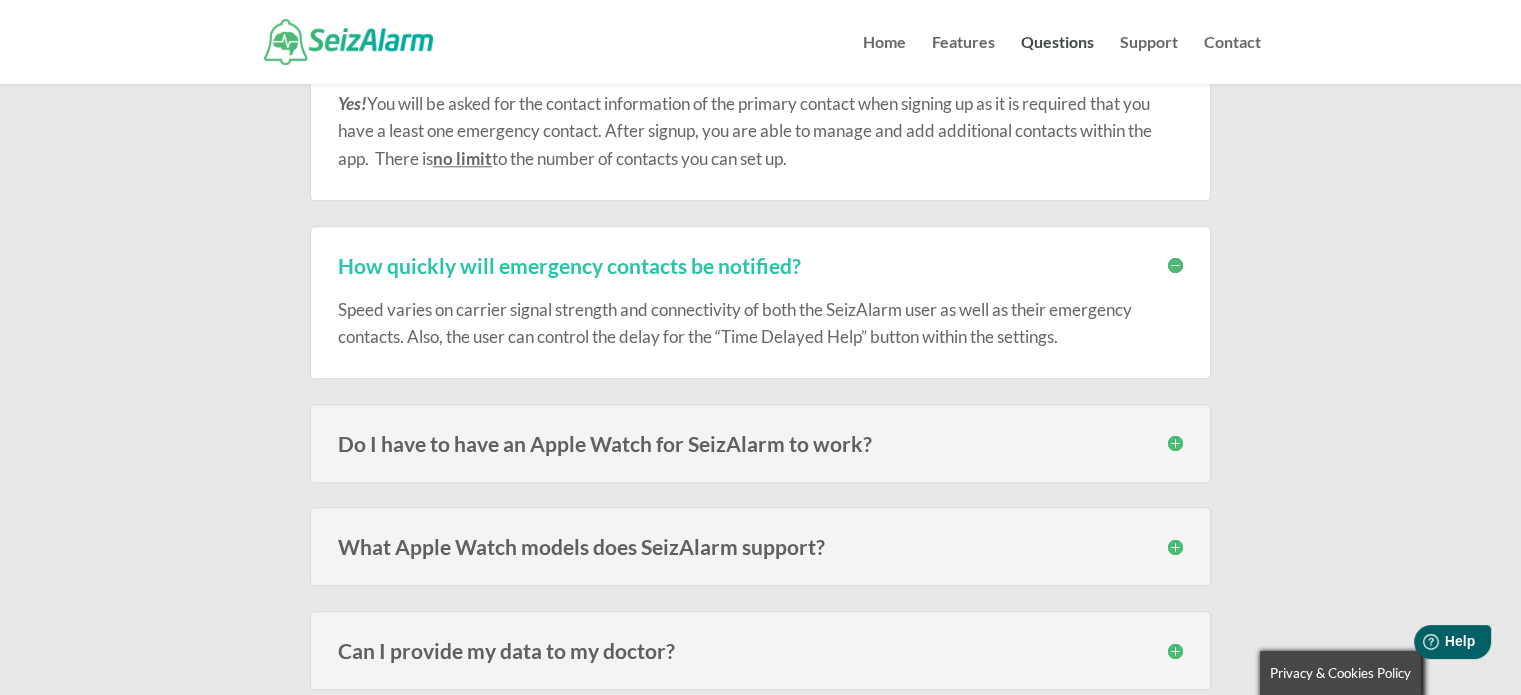 click on "What Apple Watch models does SeizAlarm support?" at bounding box center (760, 546) 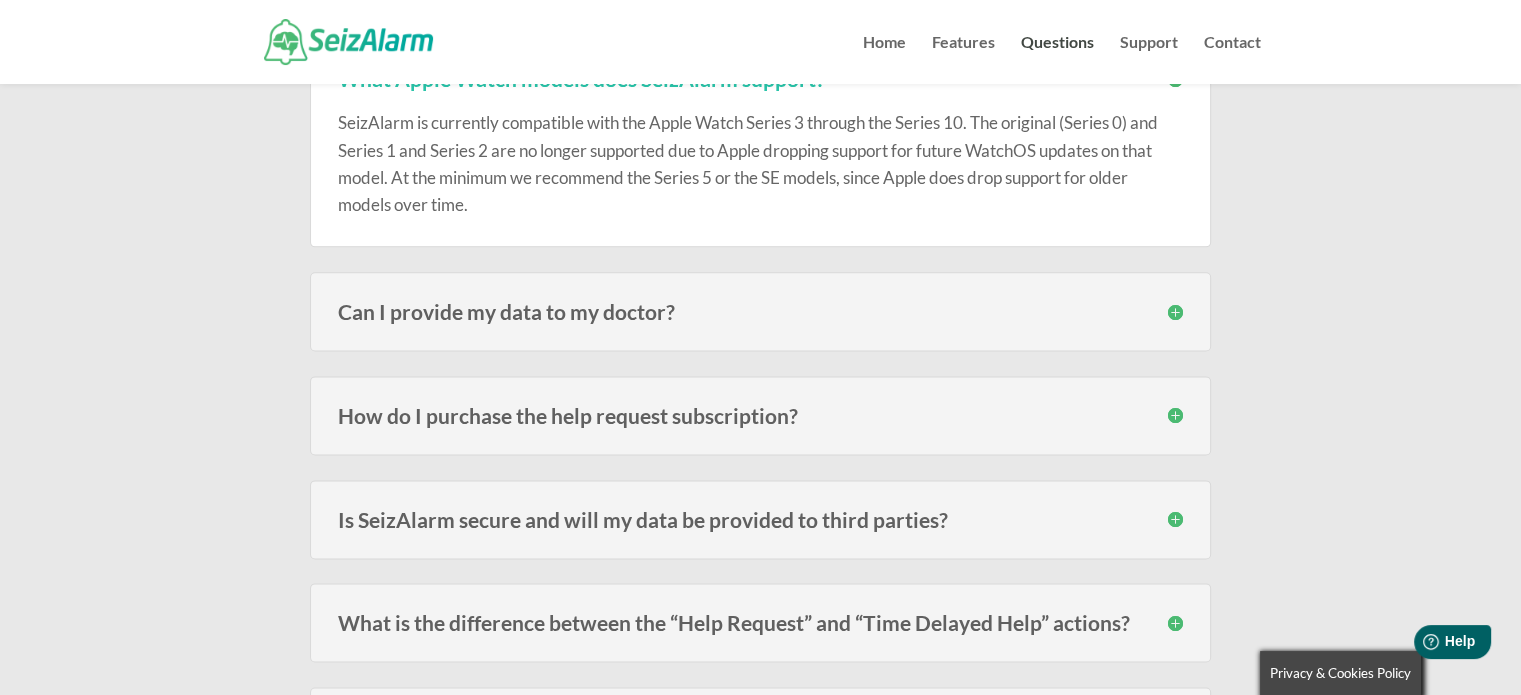 scroll, scrollTop: 2528, scrollLeft: 0, axis: vertical 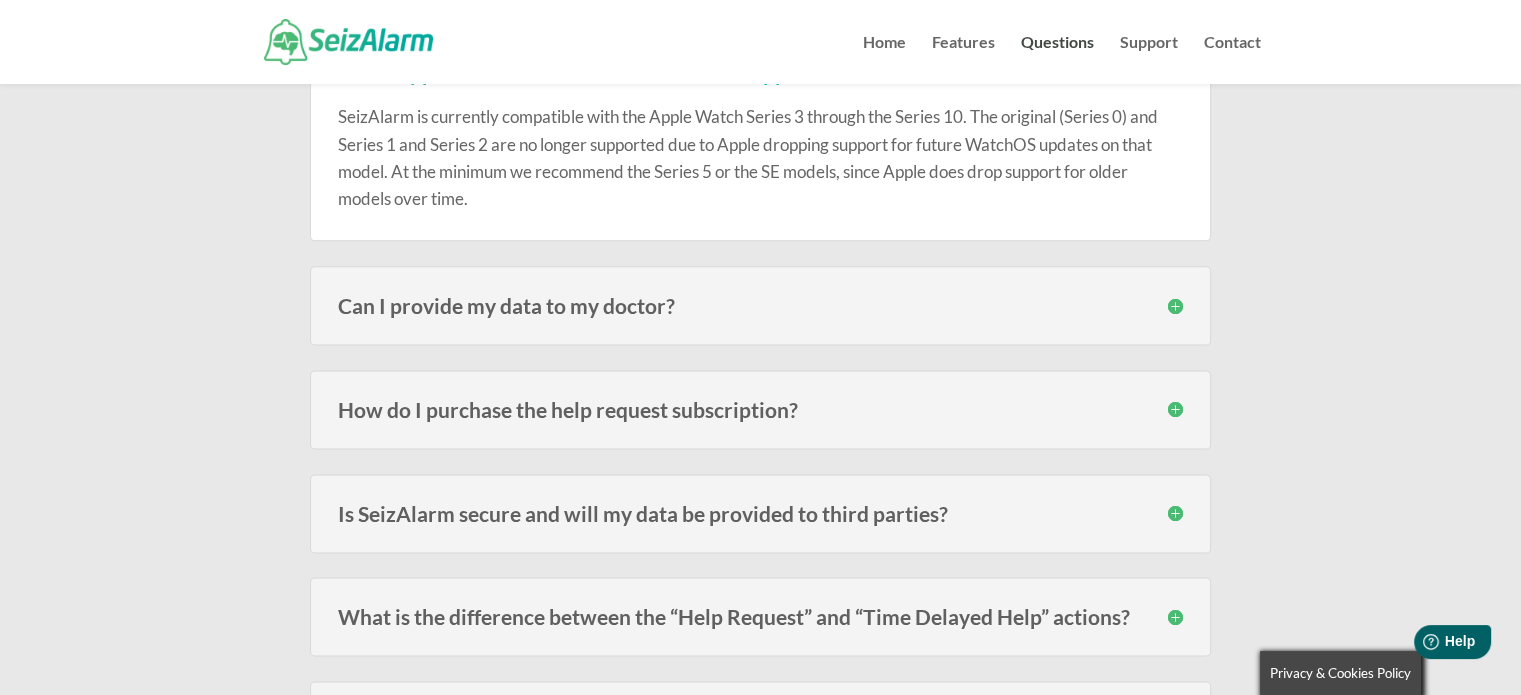 click on "How do I purchase the help request subscription?" at bounding box center [760, 409] 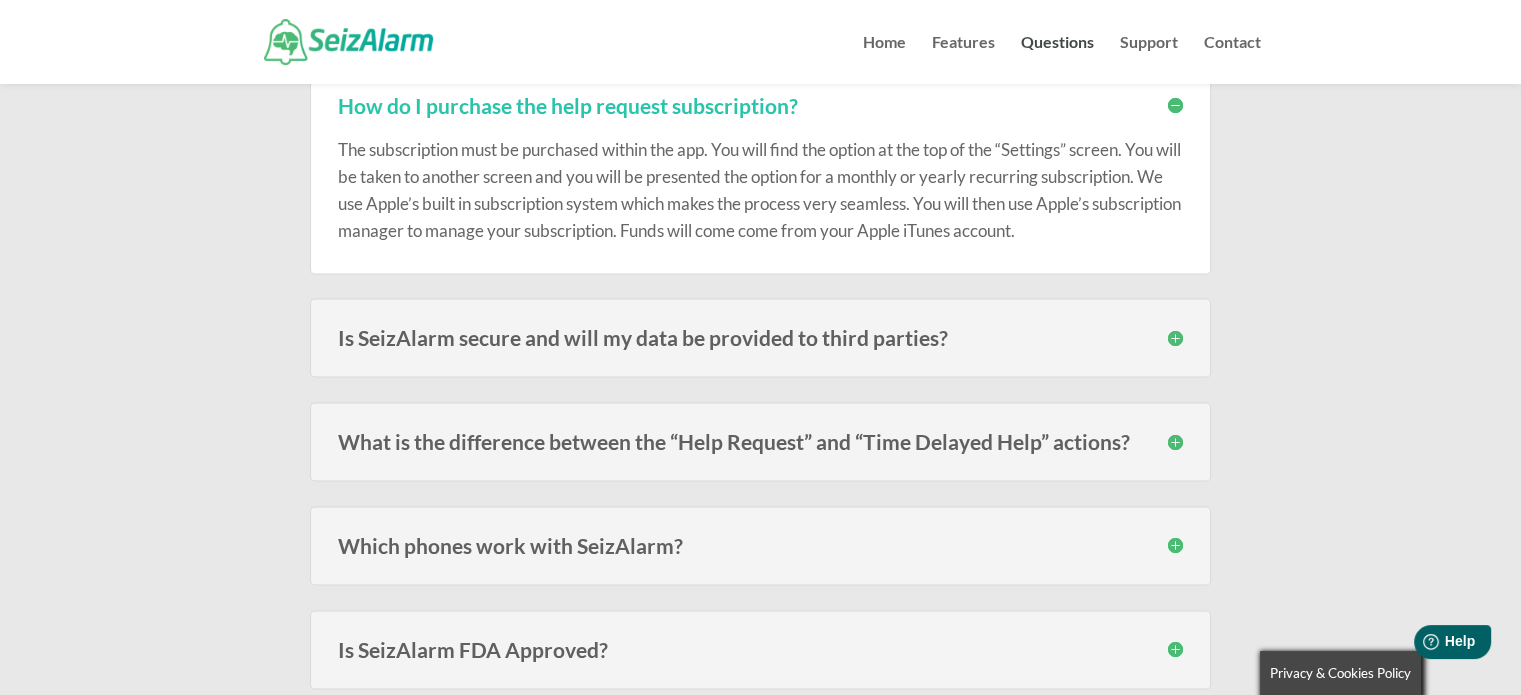 scroll, scrollTop: 2832, scrollLeft: 0, axis: vertical 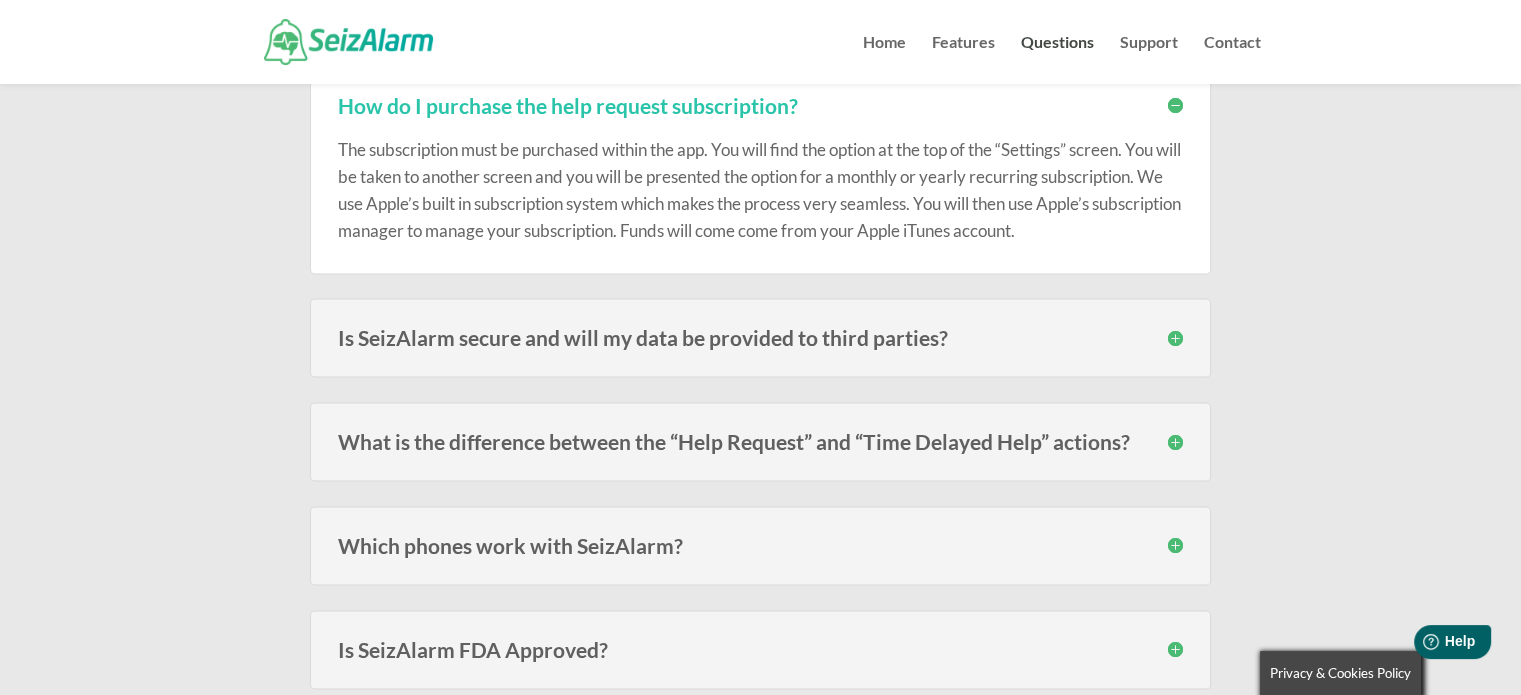 click on "What is the difference between the “Help Request” and “Time Delayed Help” actions?" at bounding box center [760, 441] 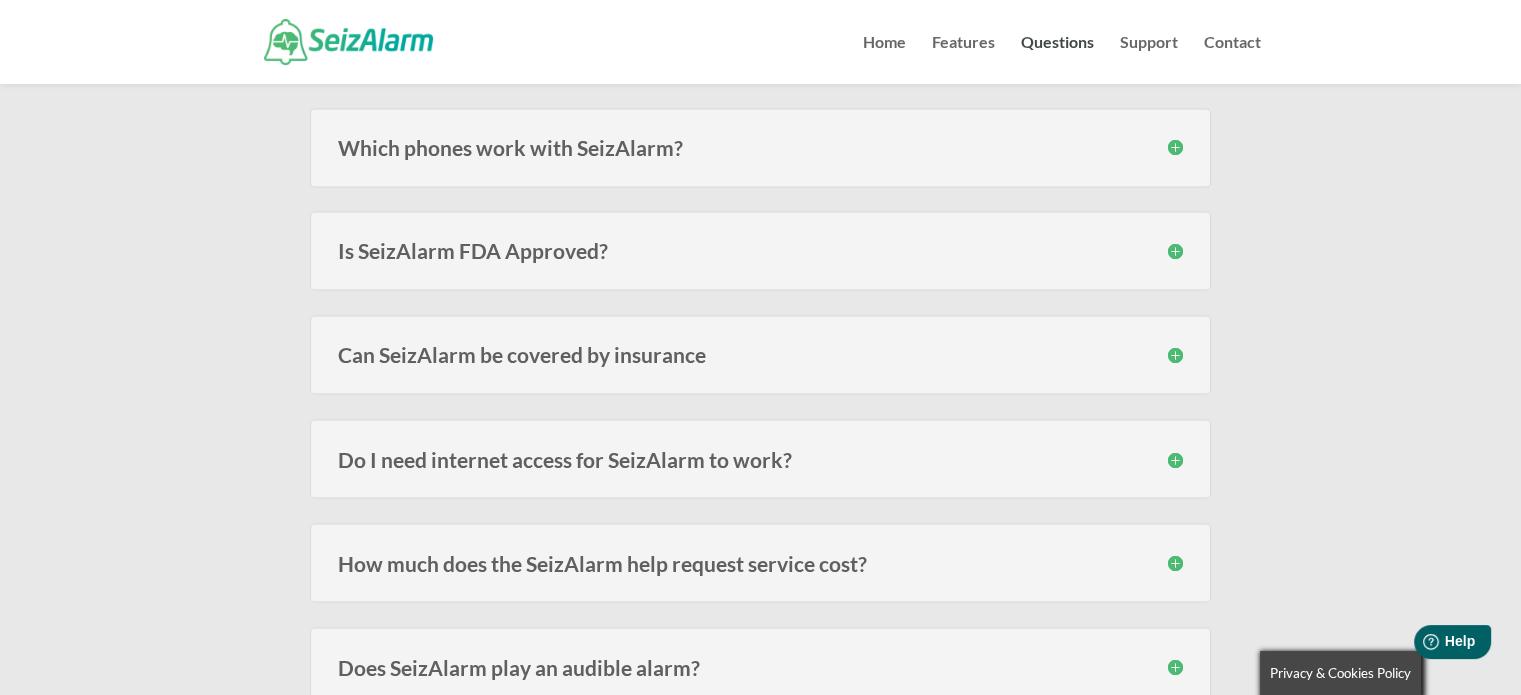 scroll, scrollTop: 3384, scrollLeft: 0, axis: vertical 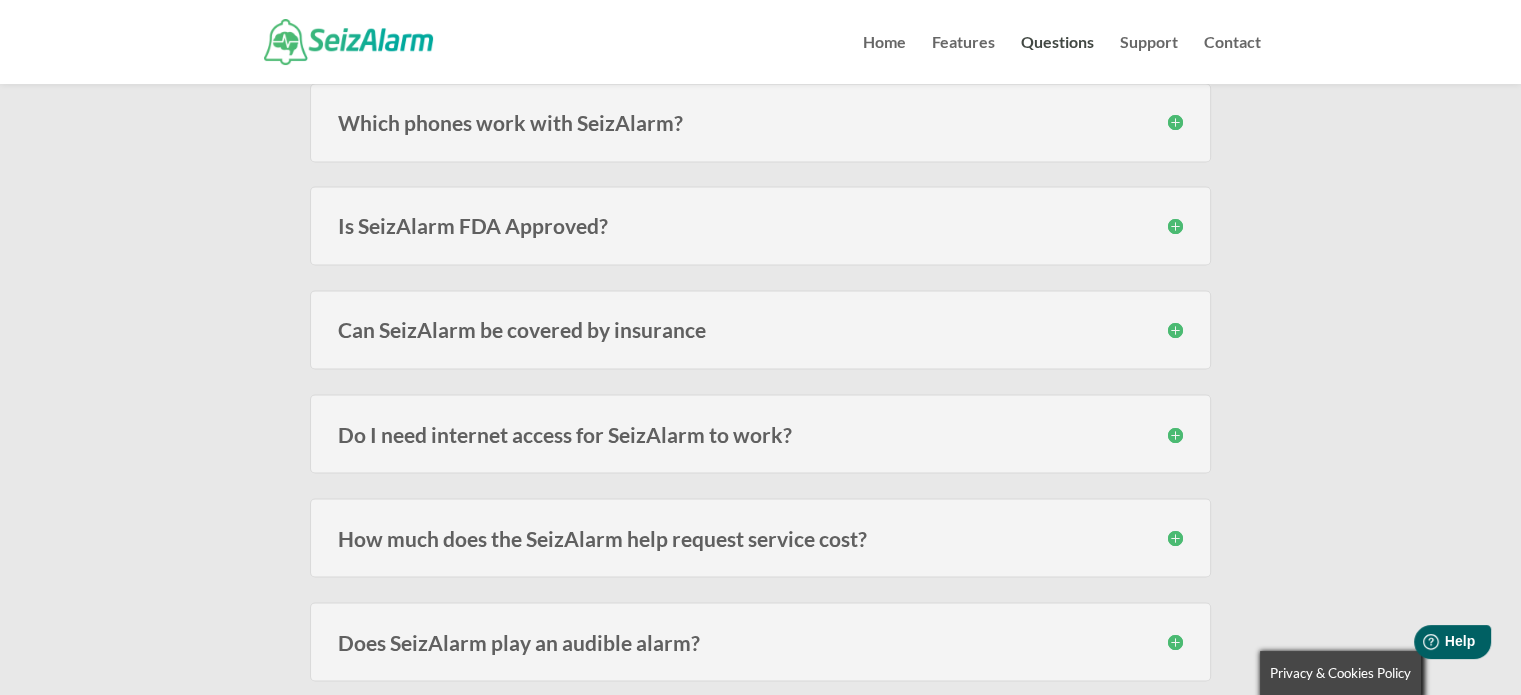 click on "Do I need internet access for SeizAlarm to work?" at bounding box center (760, 433) 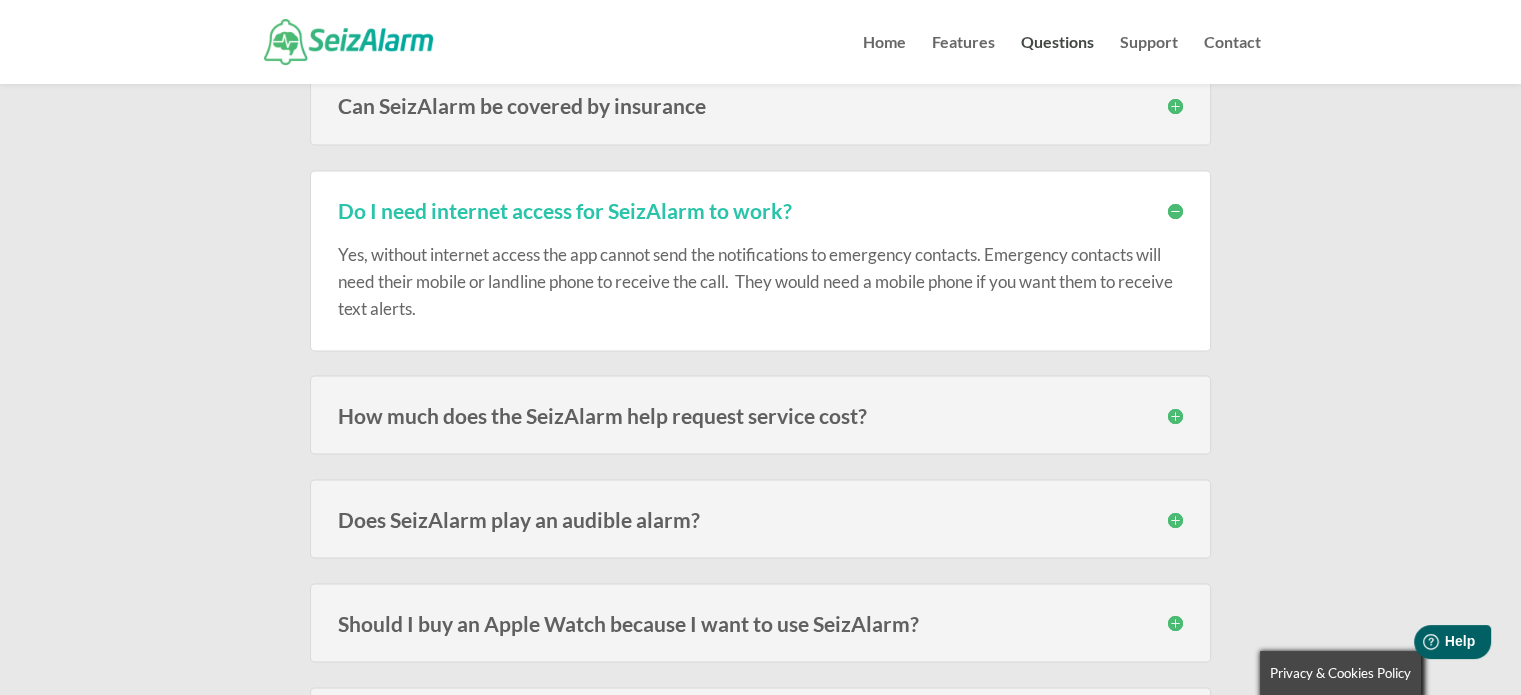 scroll, scrollTop: 3620, scrollLeft: 0, axis: vertical 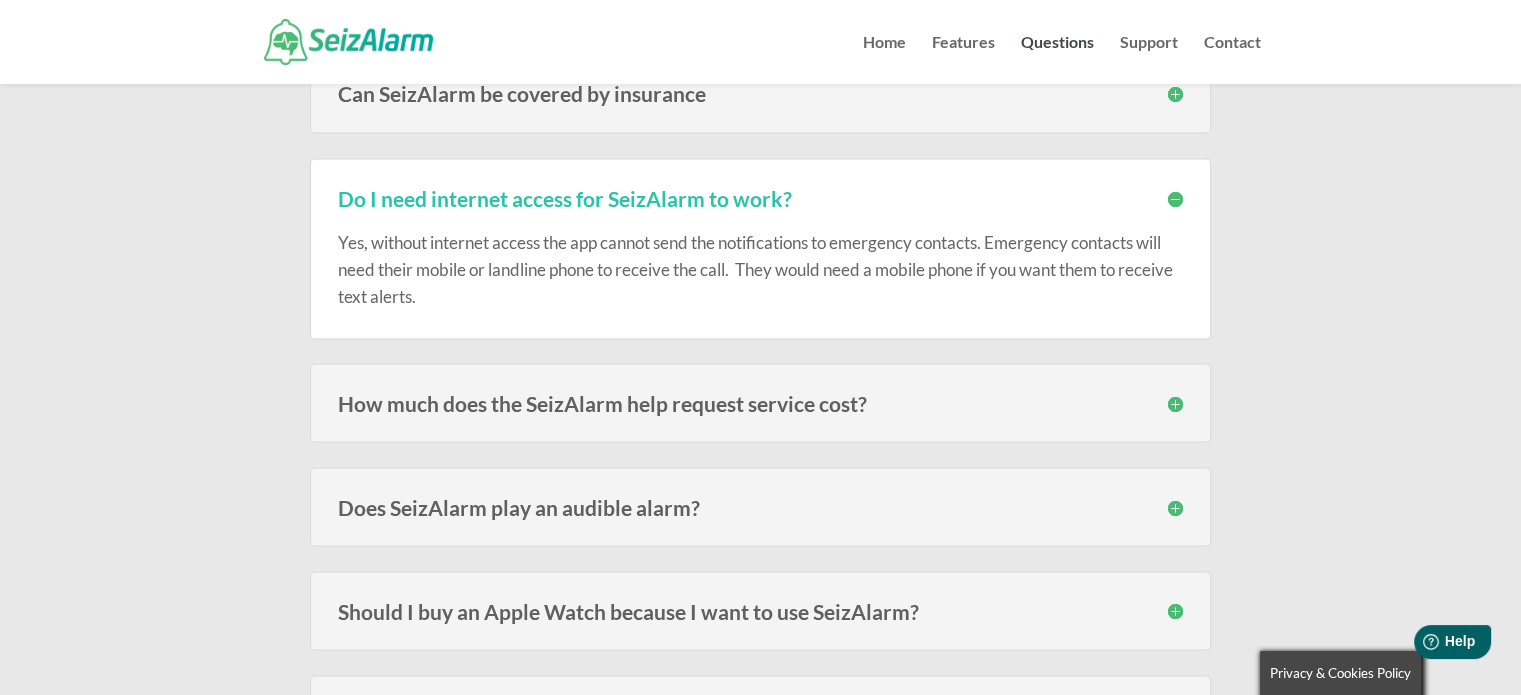 click on "How much does the SeizAlarm help request service cost?" at bounding box center [760, 402] 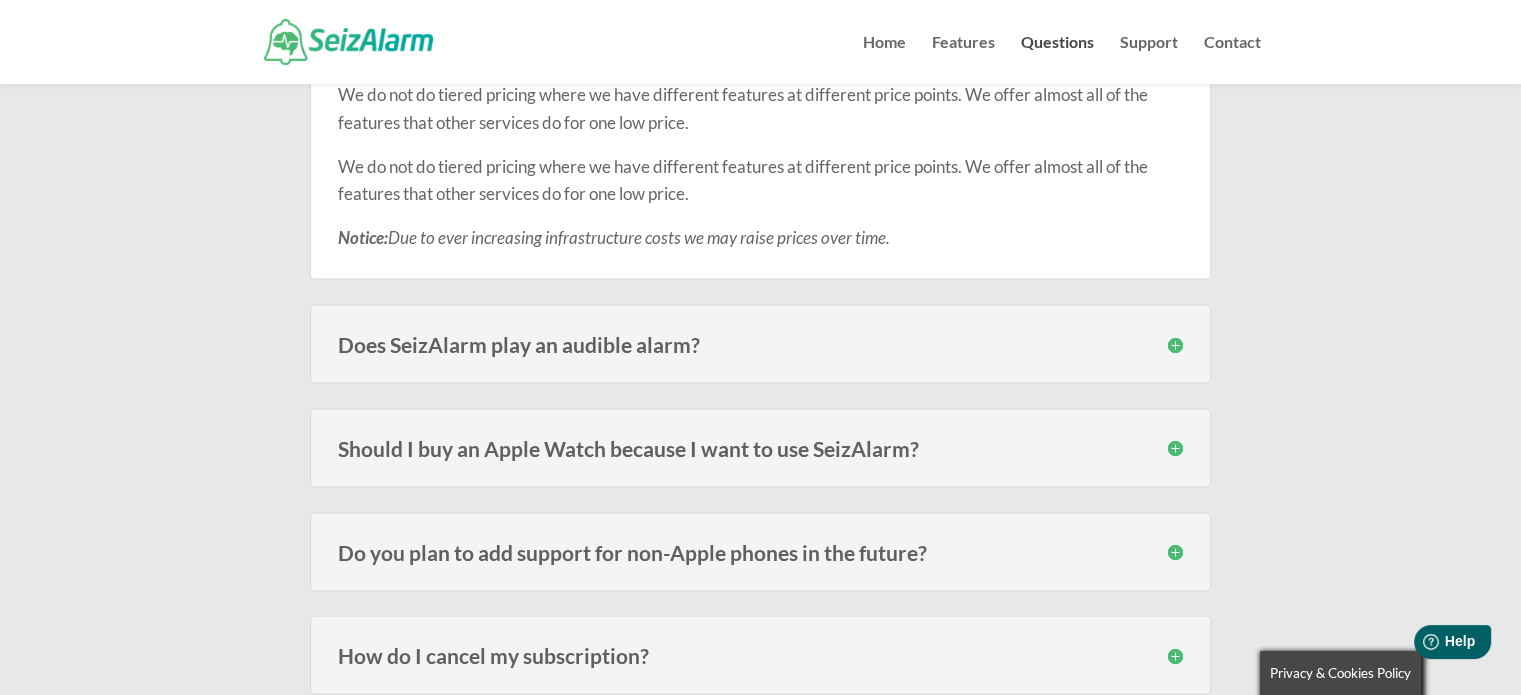 scroll, scrollTop: 3976, scrollLeft: 0, axis: vertical 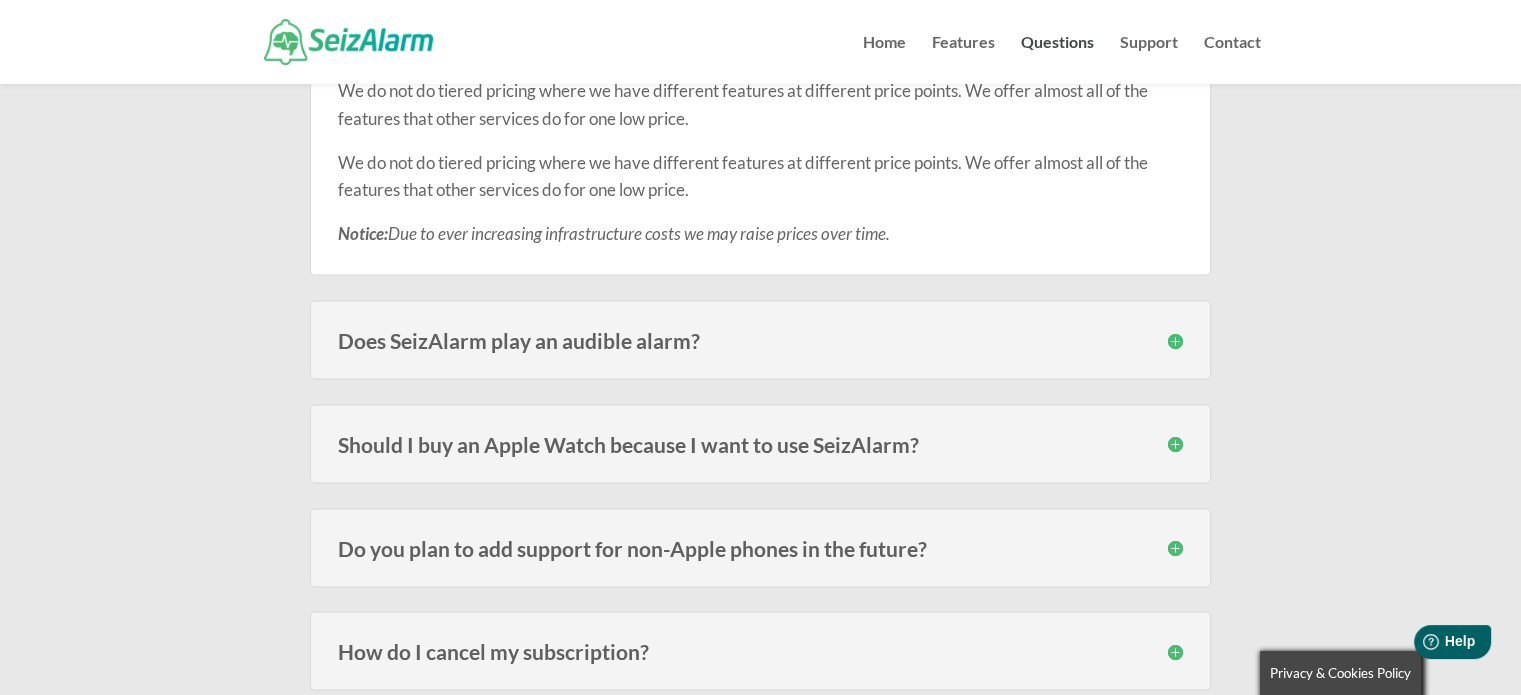 click on "Does SeizAlarm play an audible alarm?" at bounding box center (760, 340) 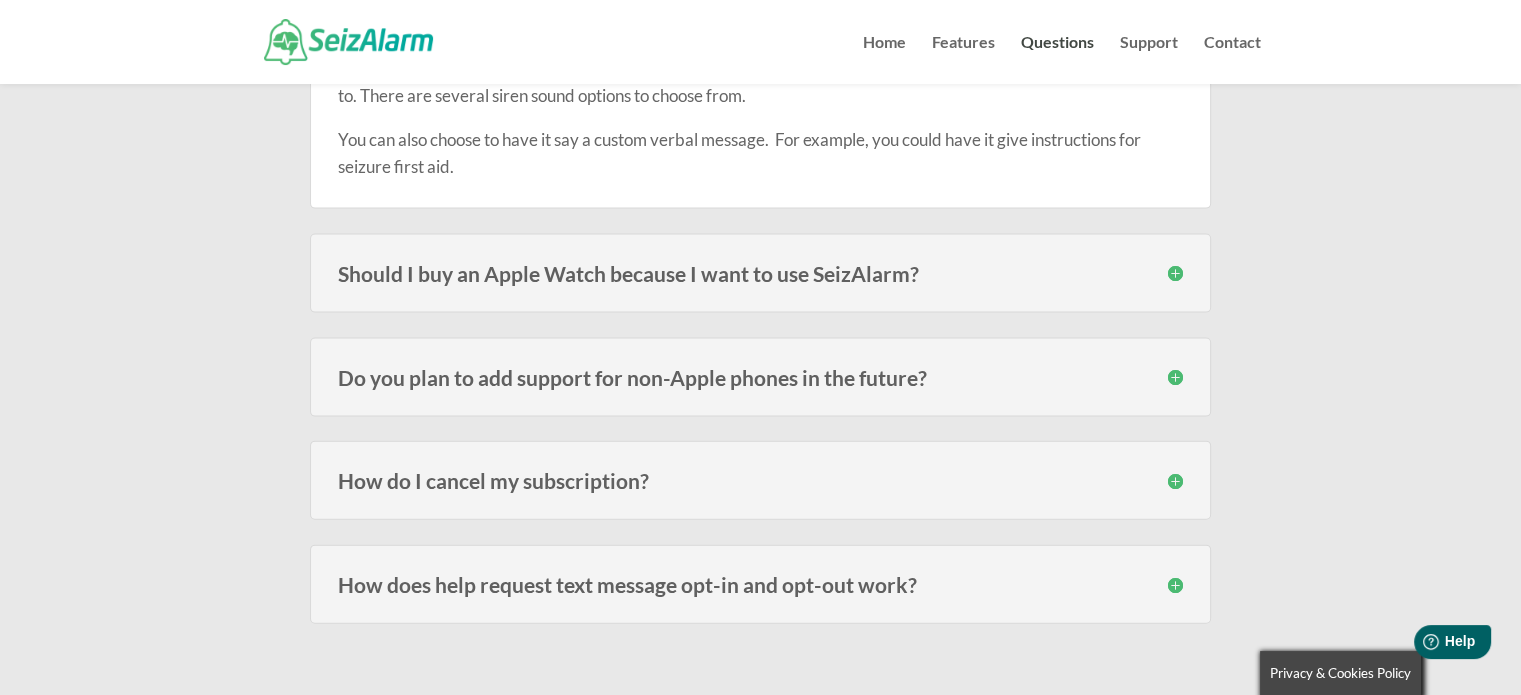 scroll, scrollTop: 4320, scrollLeft: 0, axis: vertical 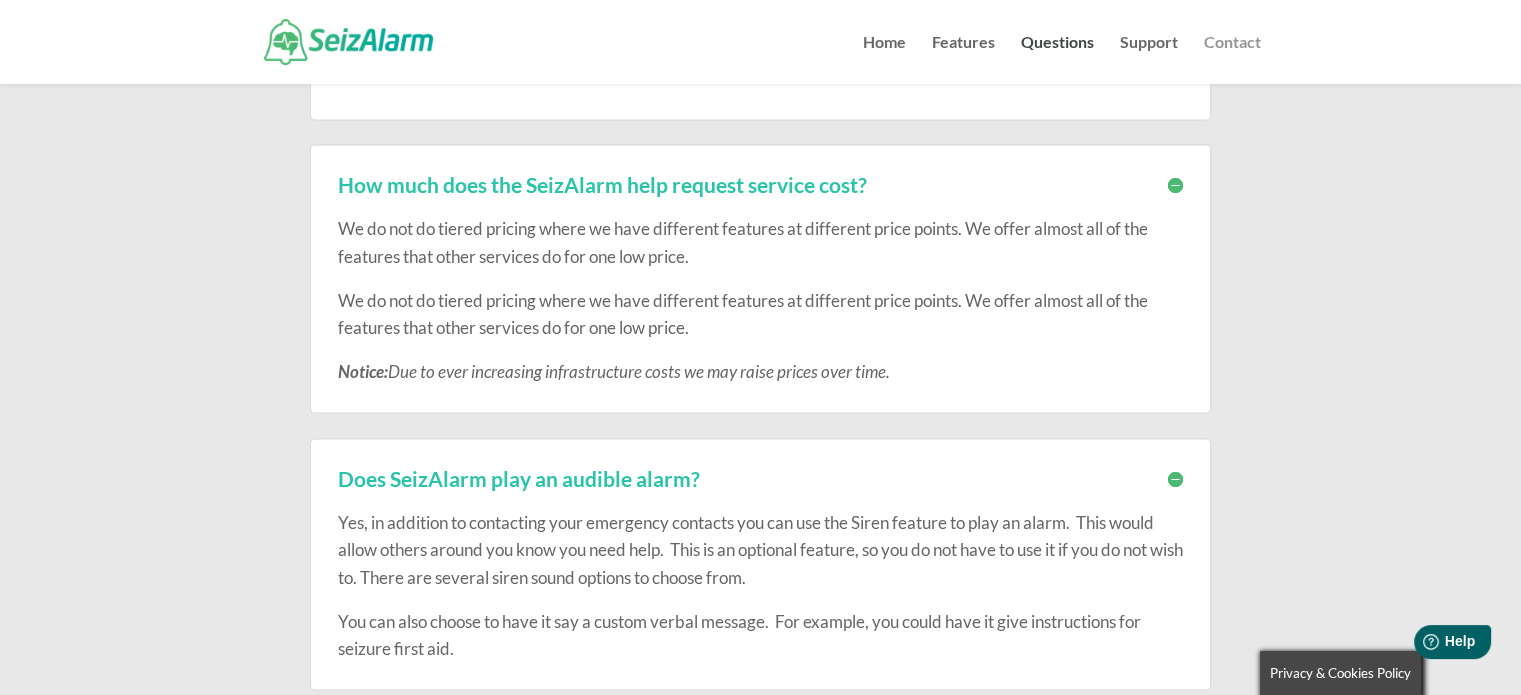 click on "Contact" at bounding box center [1232, 59] 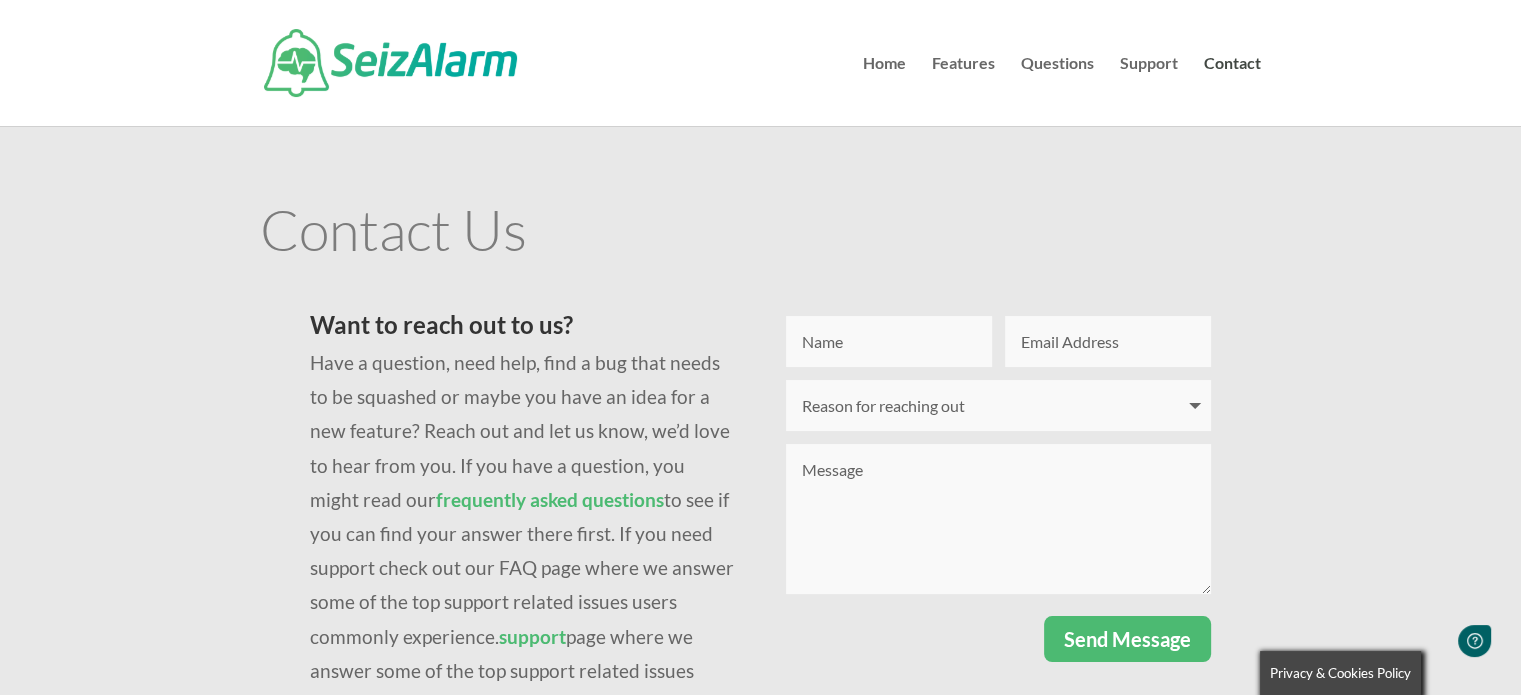 scroll, scrollTop: 0, scrollLeft: 0, axis: both 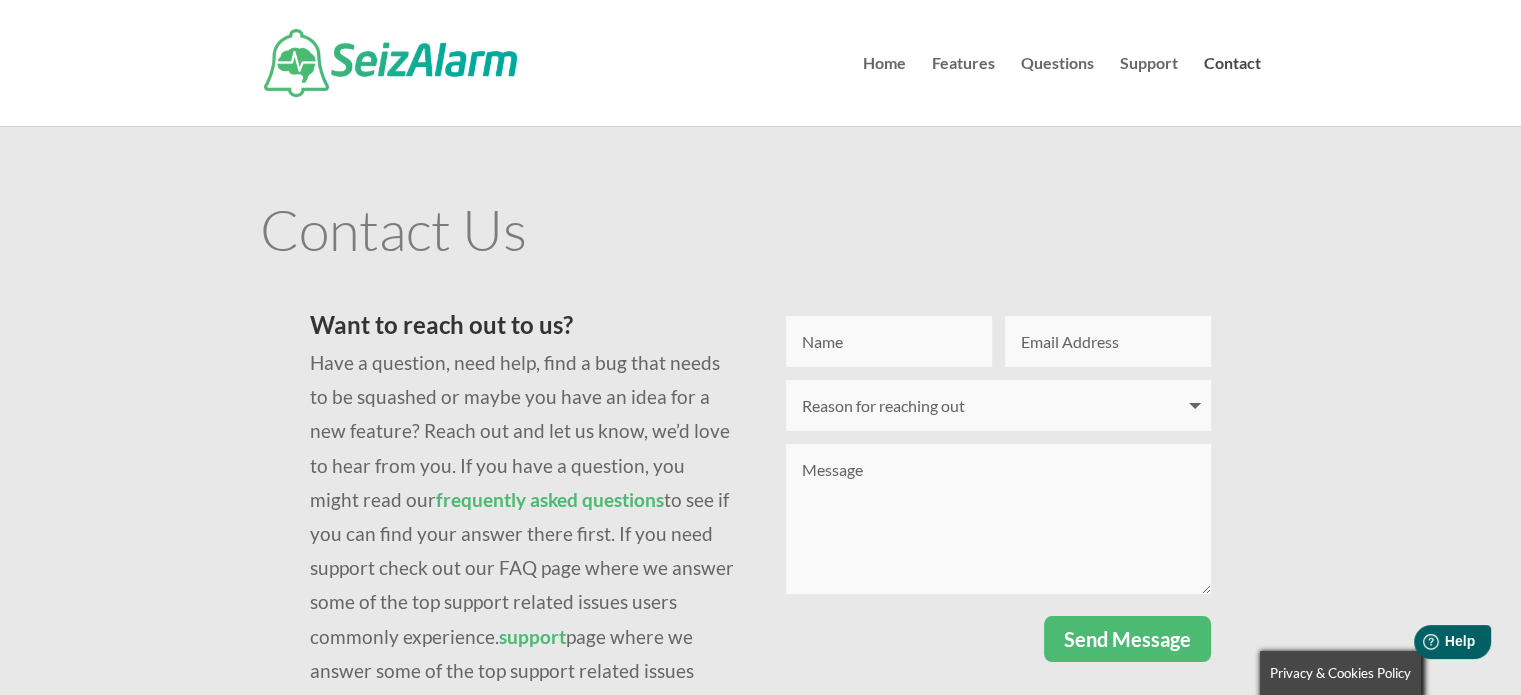click on "Name" at bounding box center (889, 341) 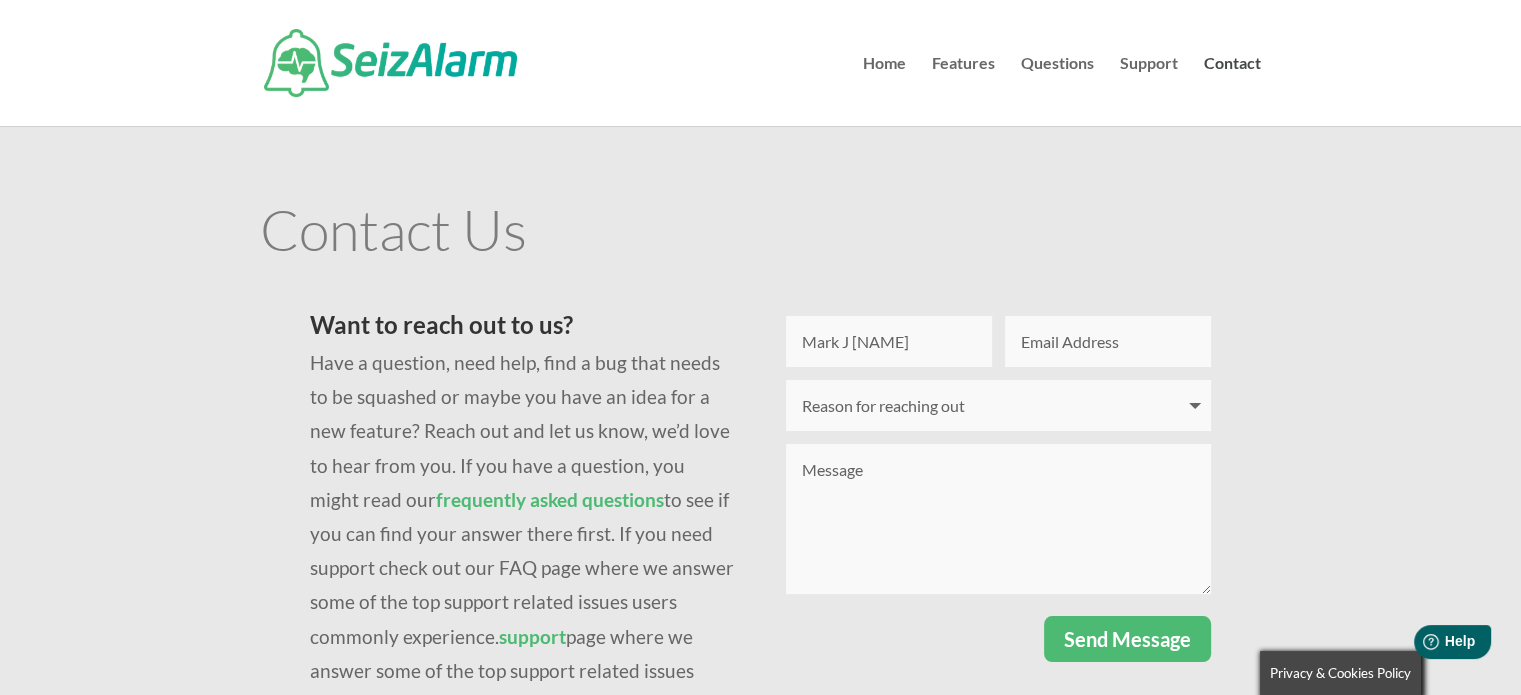 type on "molewin18@gmail.com" 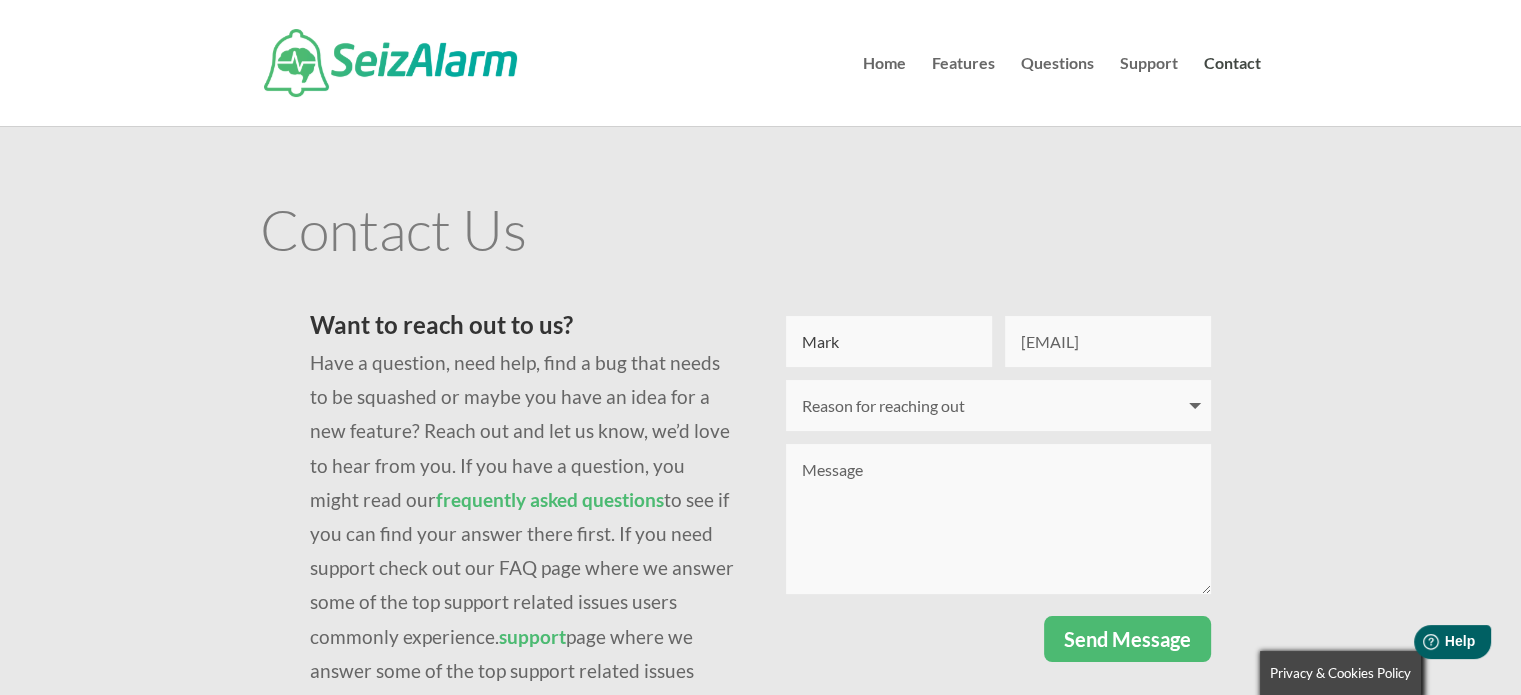 type on "Mark" 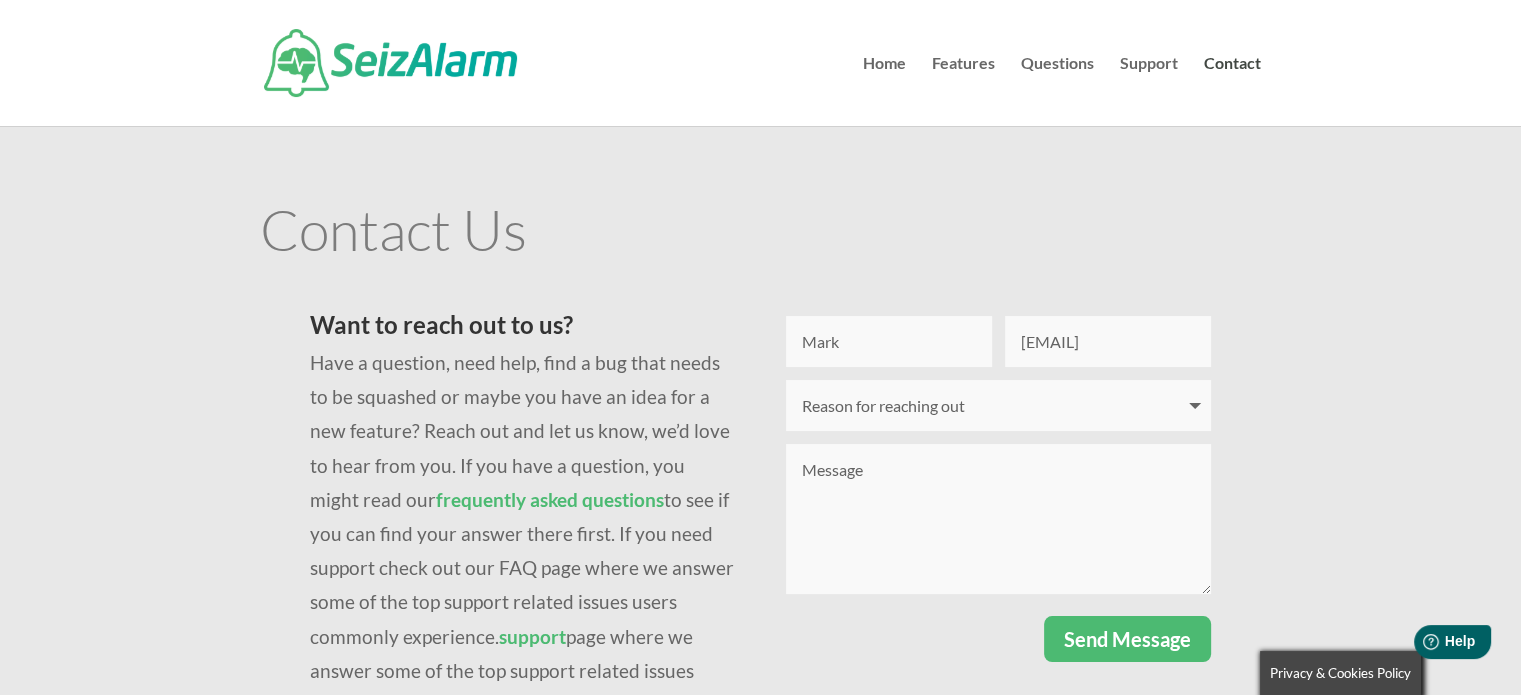 click on "Reason for reaching out I have a question I'm having issues logging in I need technical support I want to provide feedback I want to report a bug I want to request a feature I want to share a testimony Other" at bounding box center (998, 405) 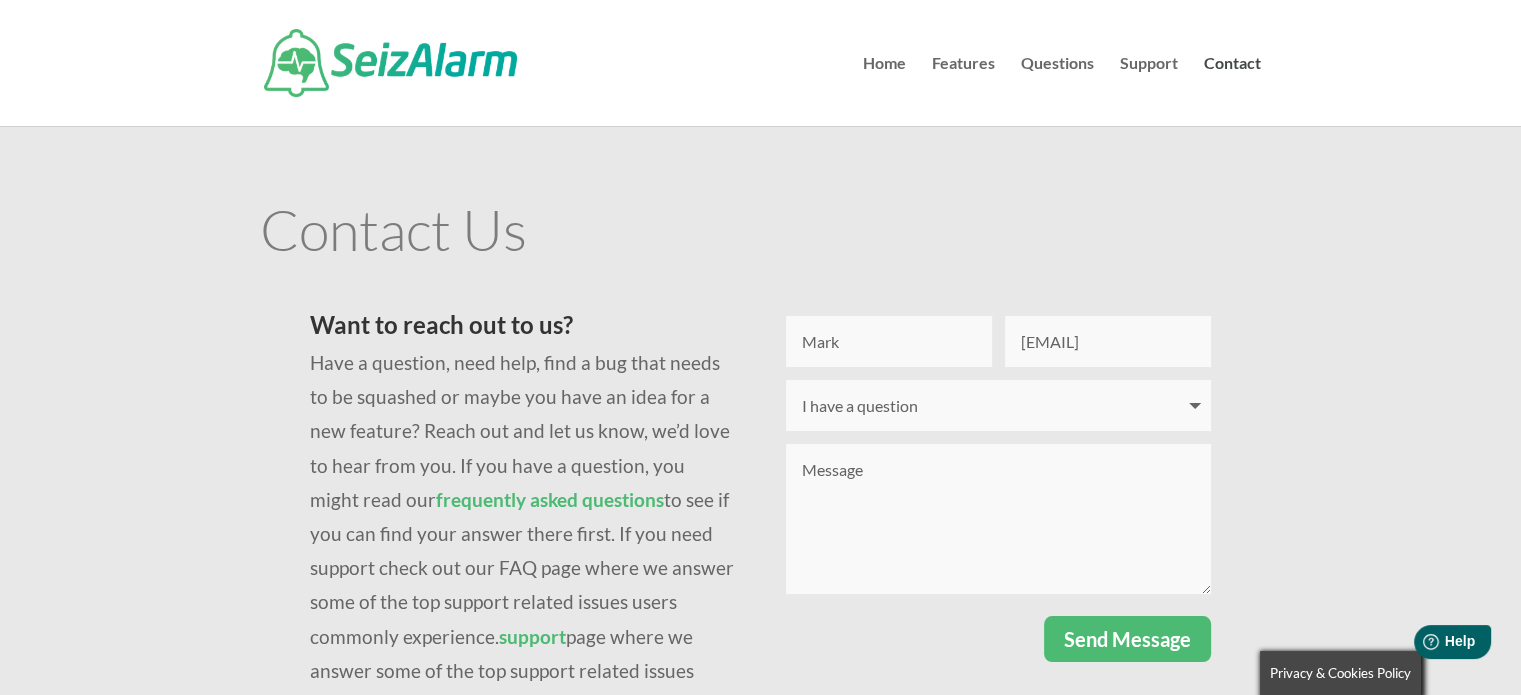 click on "Reason for reaching out I have a question I'm having issues logging in I need technical support I want to provide feedback I want to report a bug I want to request a feature I want to share a testimony Other" at bounding box center [998, 405] 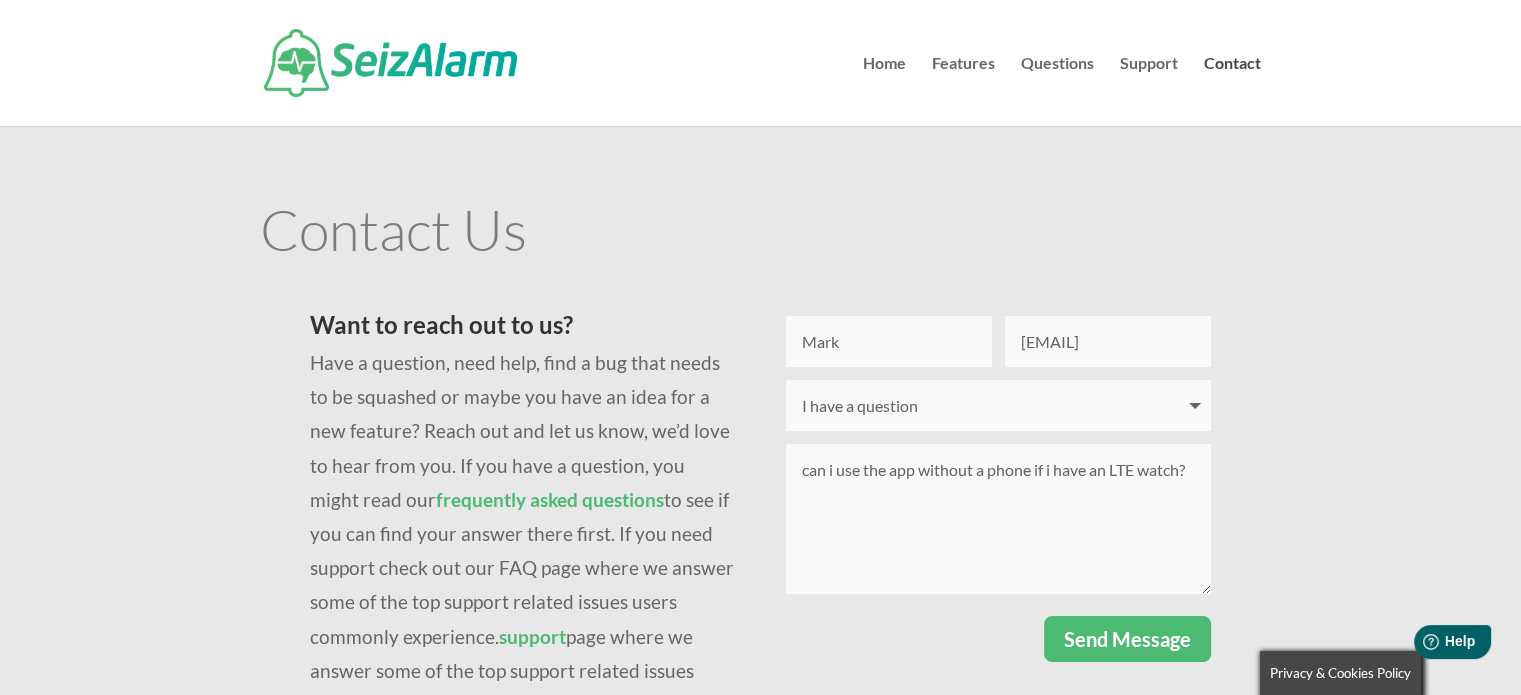 type on "can i use the app without a phone if i have an LTE watch?" 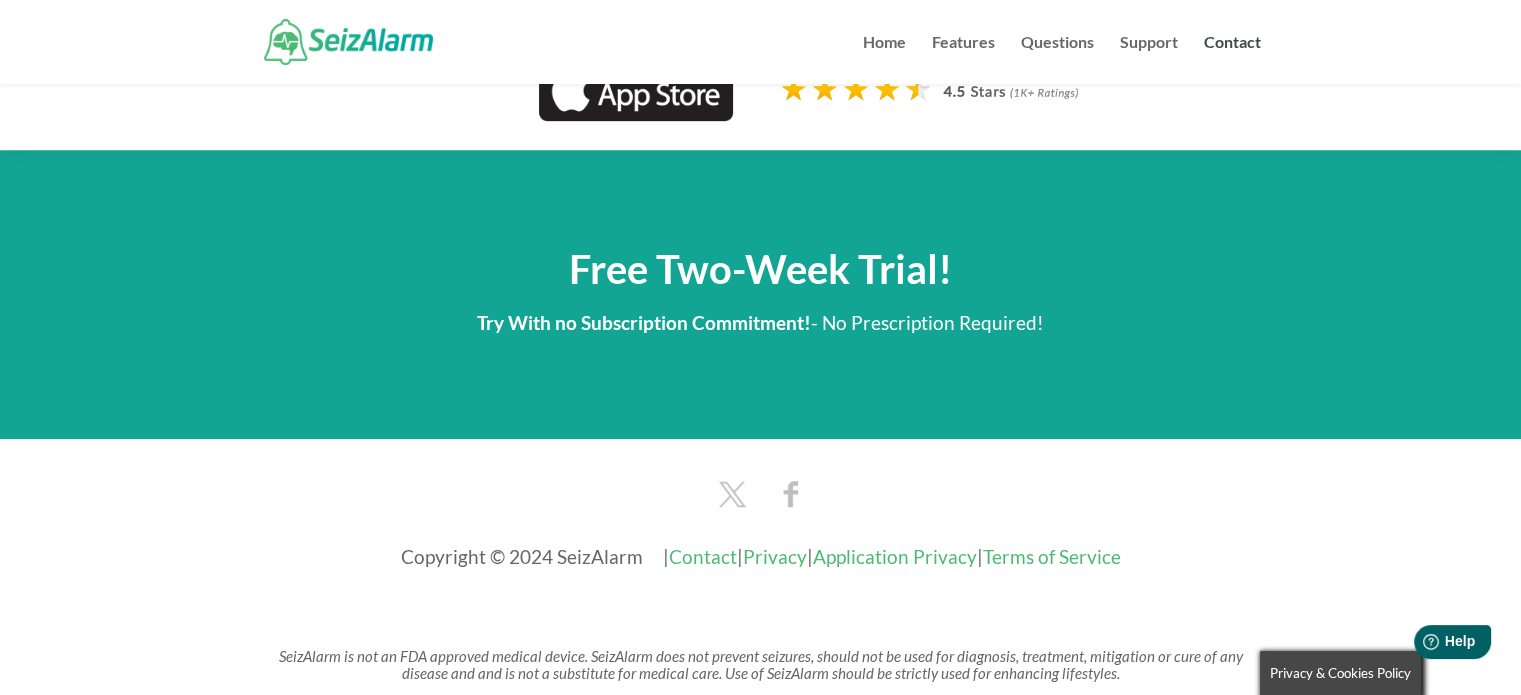 scroll, scrollTop: 1034, scrollLeft: 0, axis: vertical 